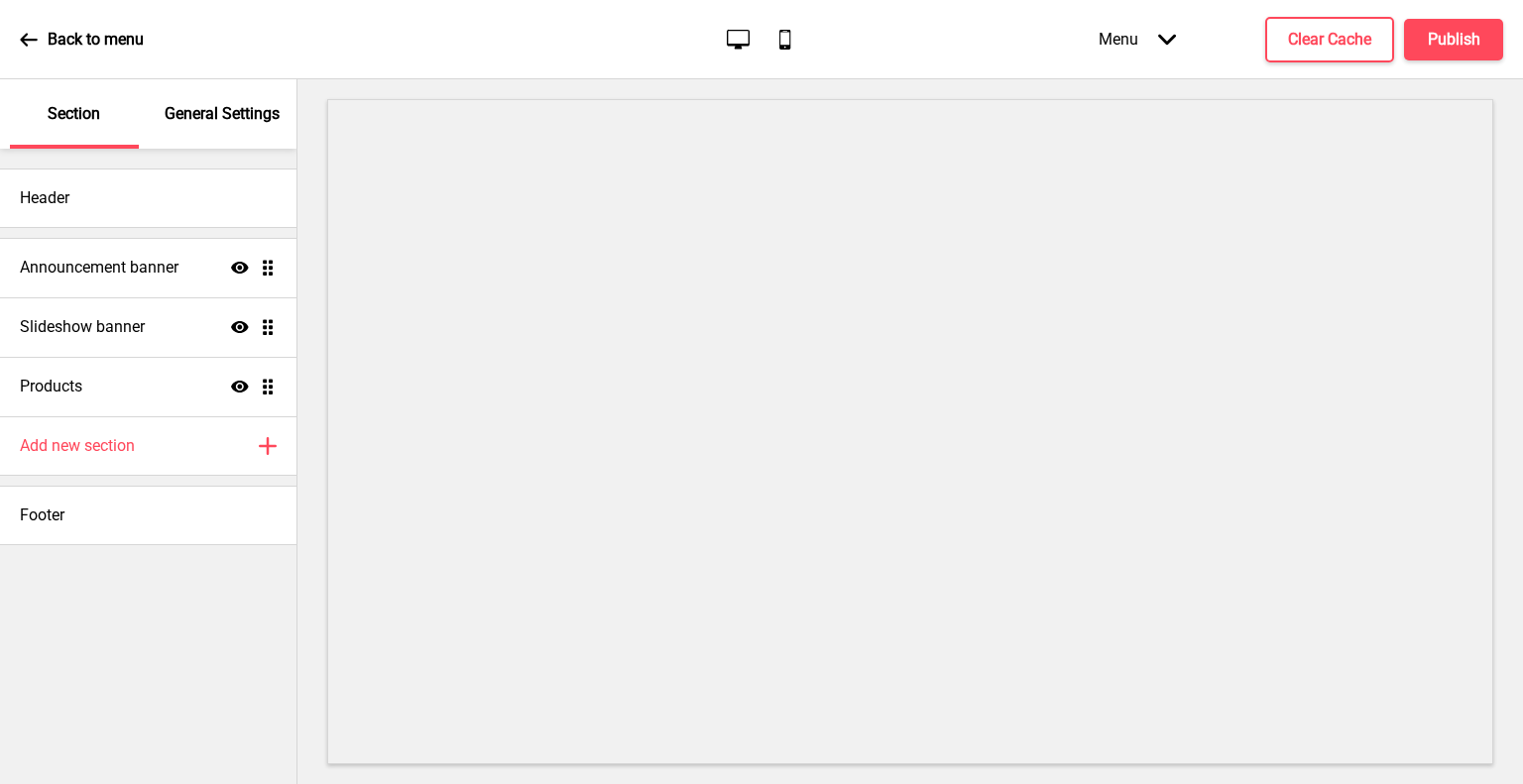 scroll, scrollTop: 0, scrollLeft: 0, axis: both 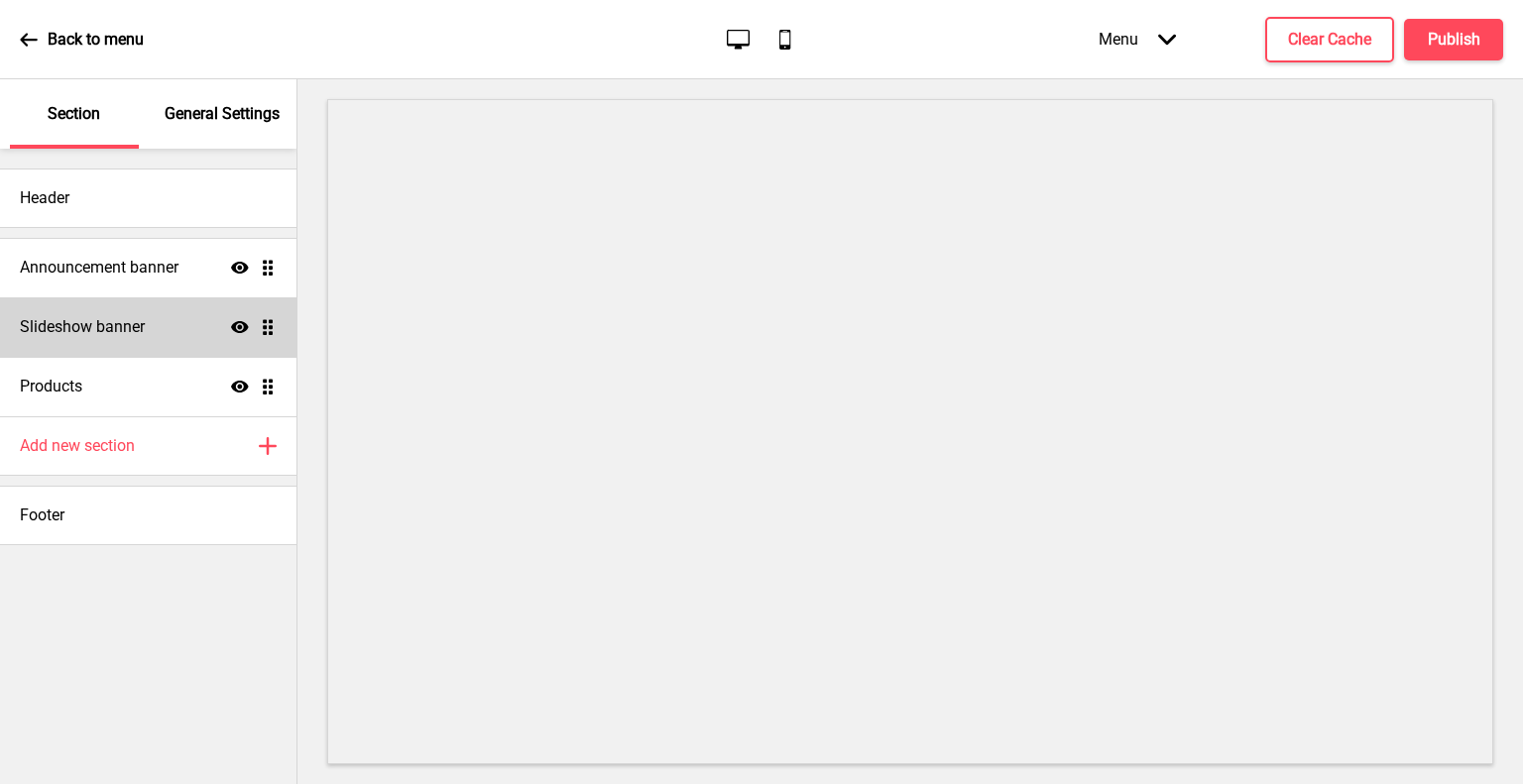 click on "Slideshow banner Show Drag" at bounding box center [148, 327] 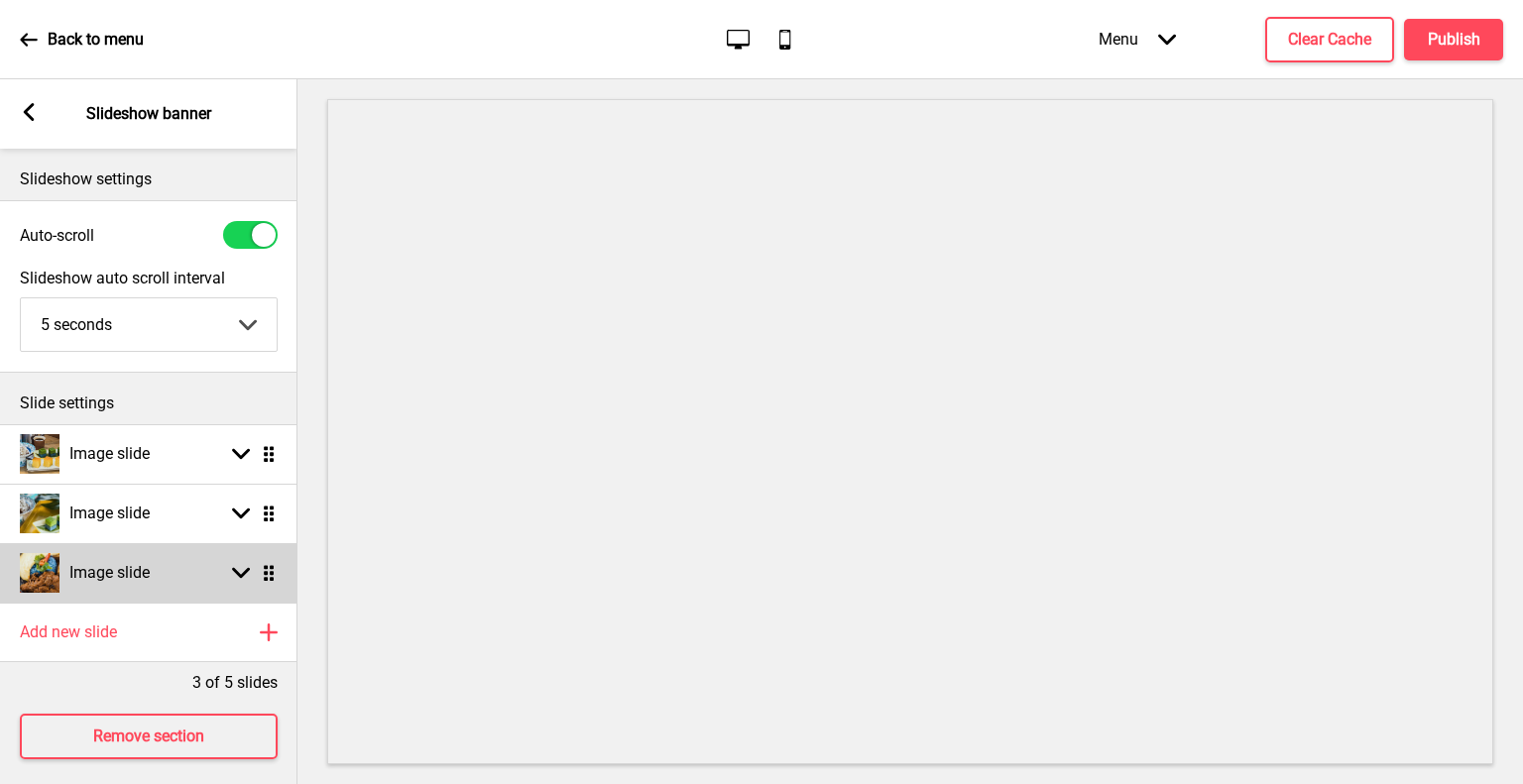 scroll, scrollTop: 28, scrollLeft: 0, axis: vertical 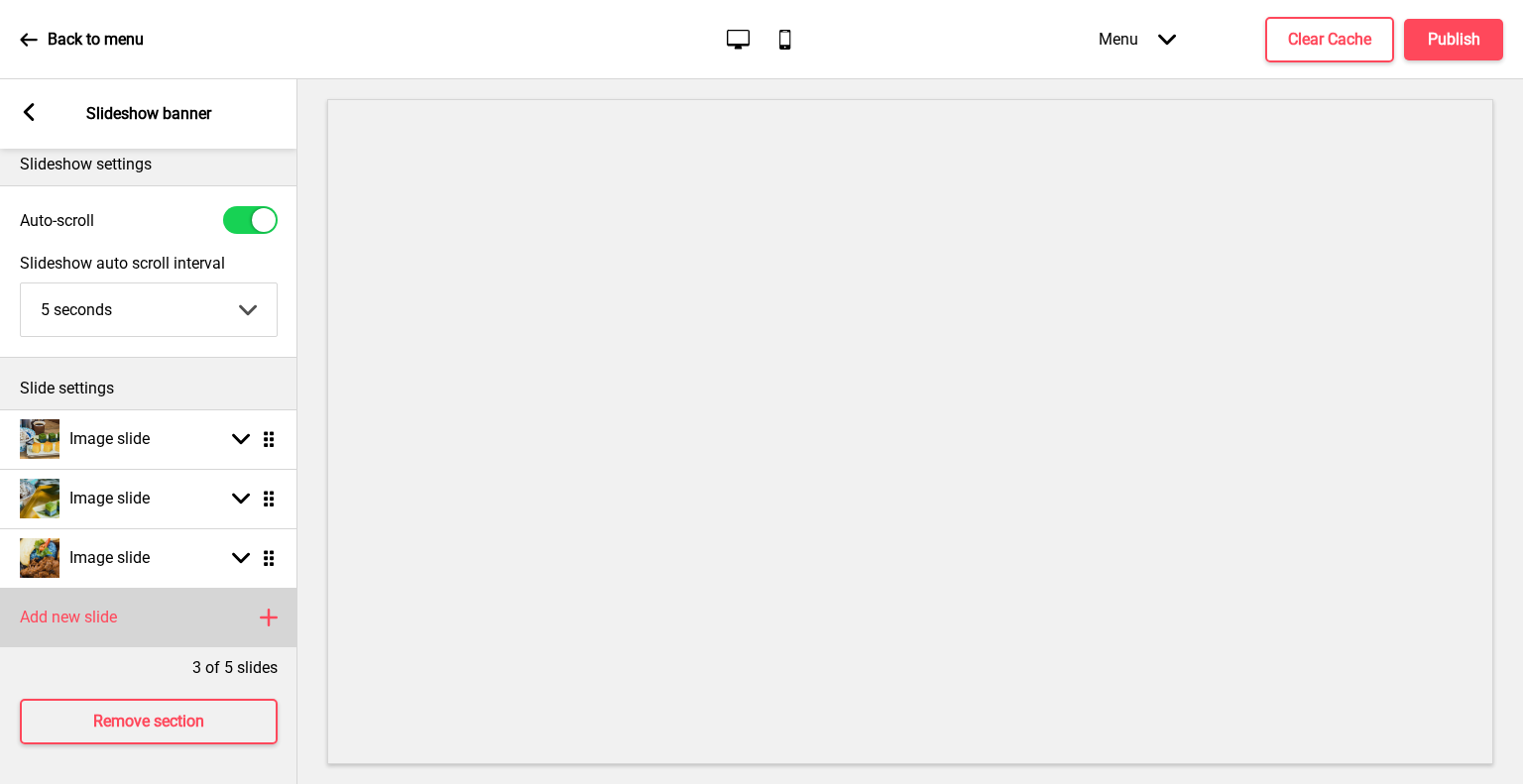 click on "Add new slide" at bounding box center [68, 617] 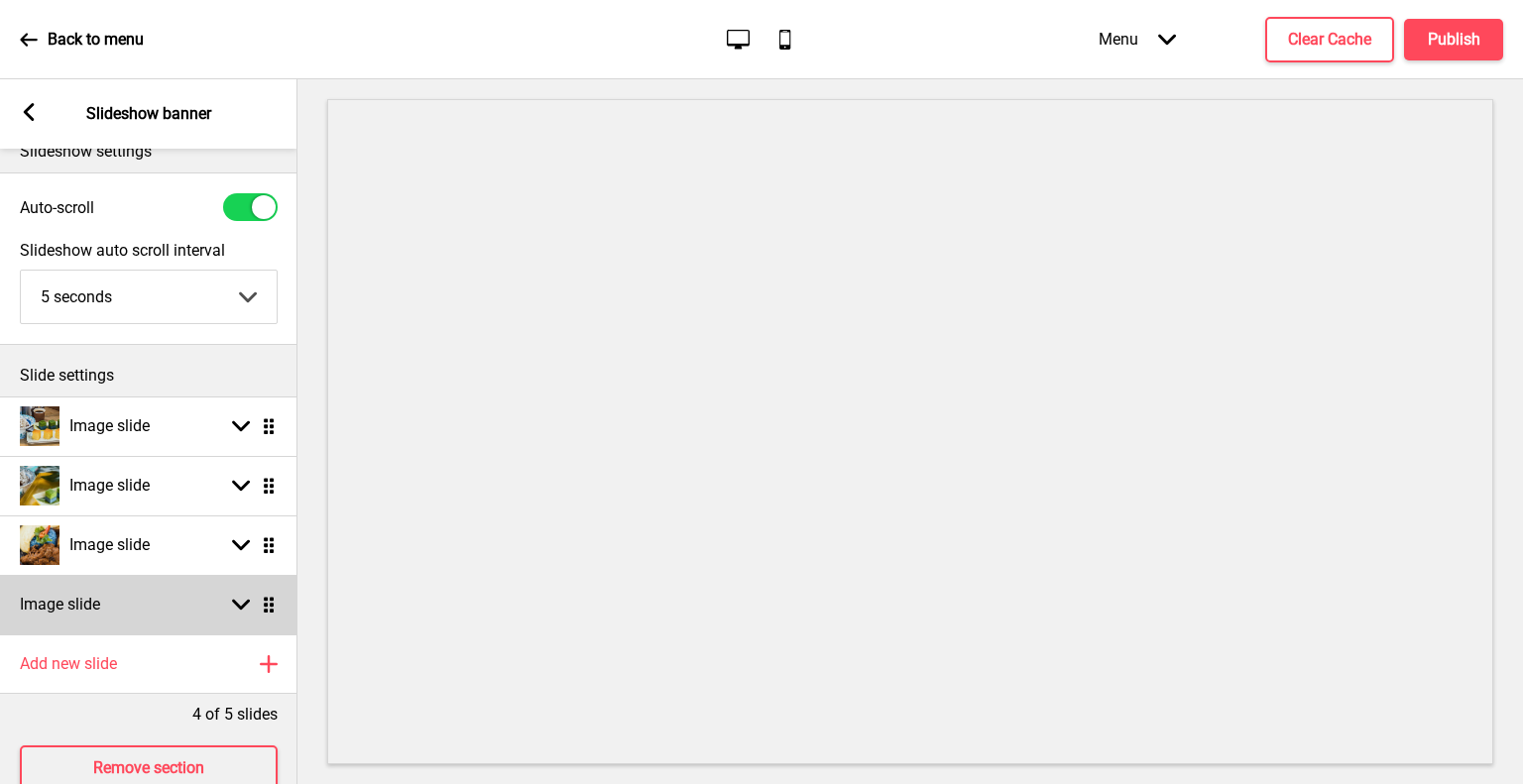 click on "Image slide Arrow down Drag Image slide Arrow down Drag Image slide Arrow down Drag Image slide Arrow down Drag" at bounding box center [149, 515] 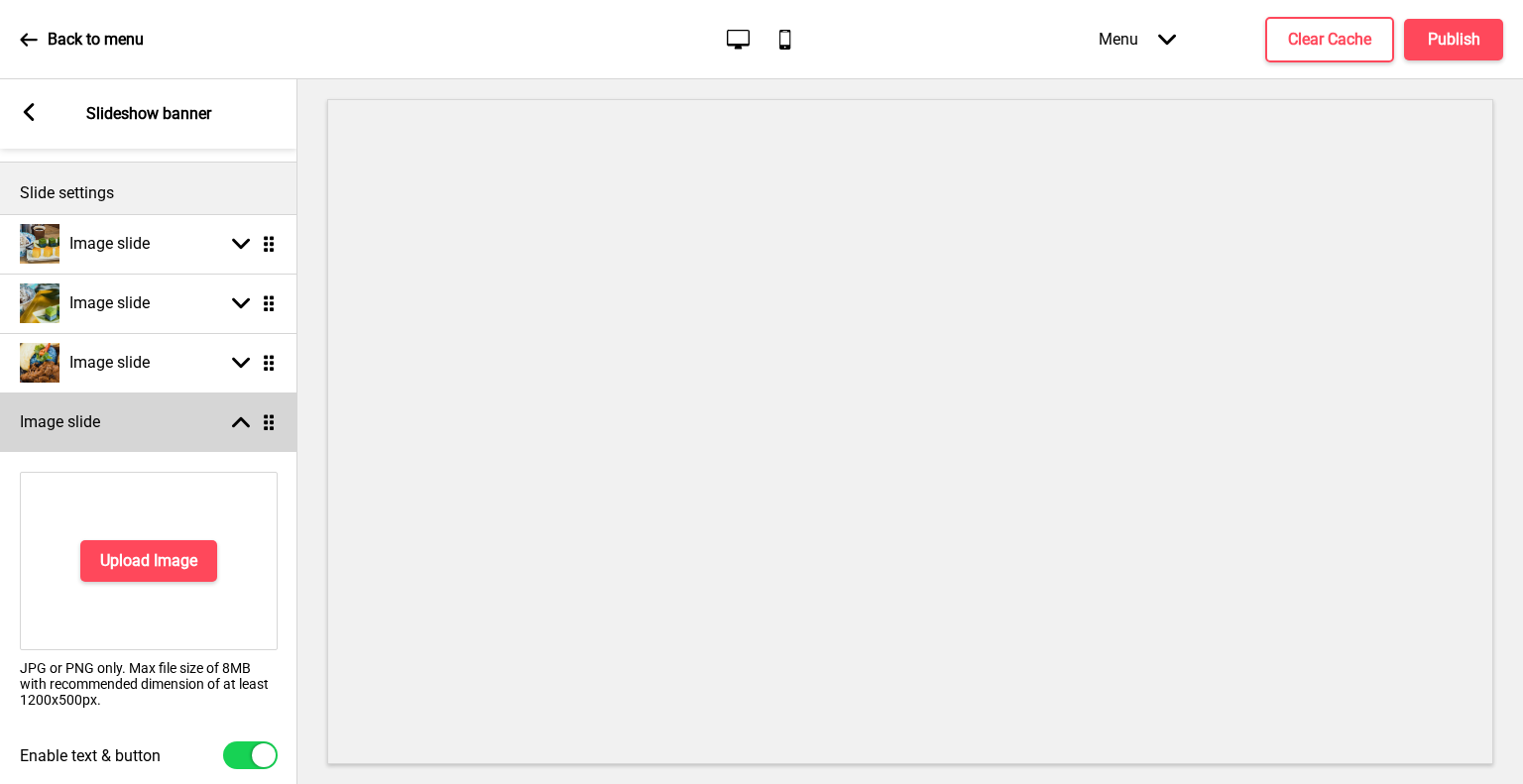 scroll, scrollTop: 127, scrollLeft: 0, axis: vertical 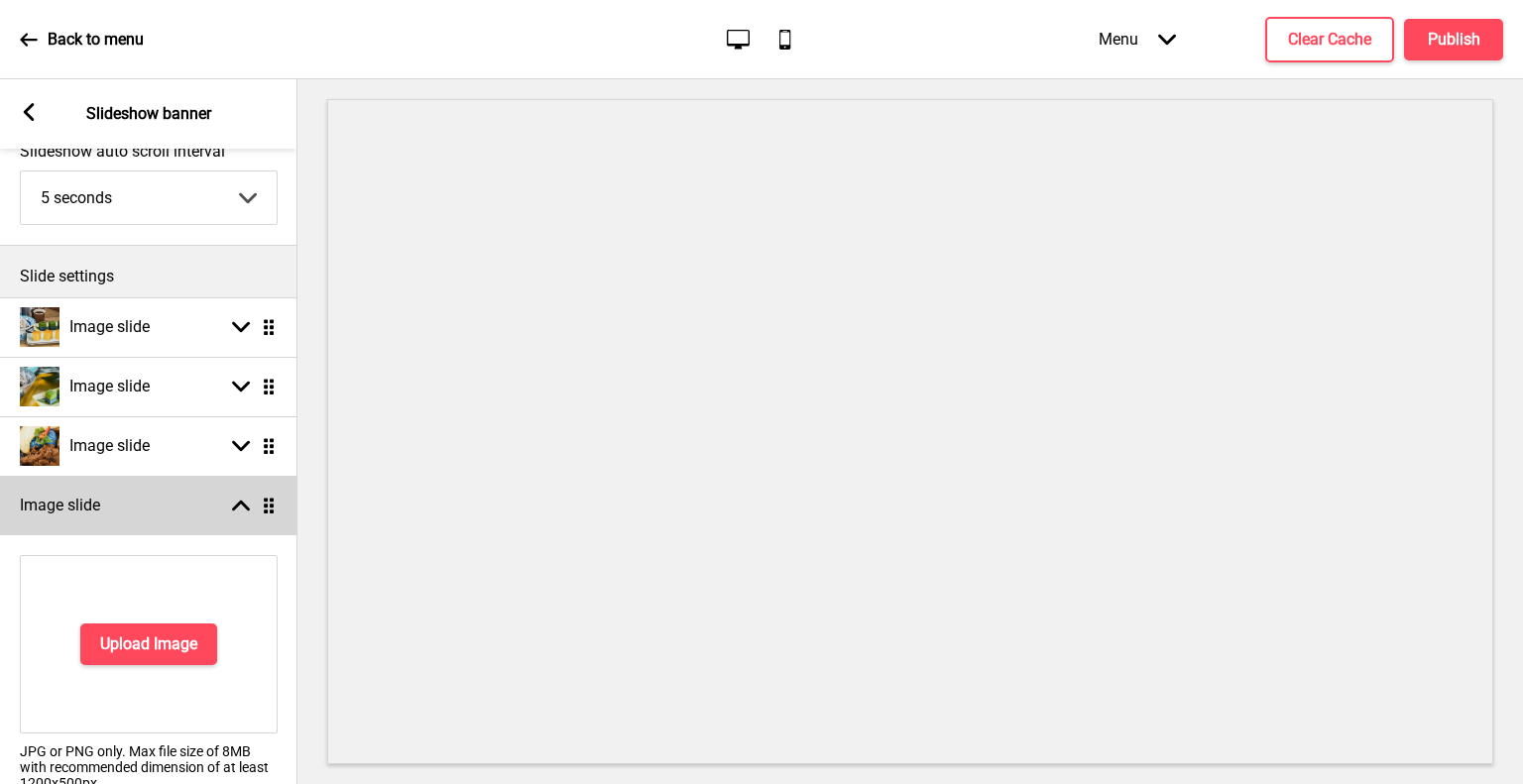 click 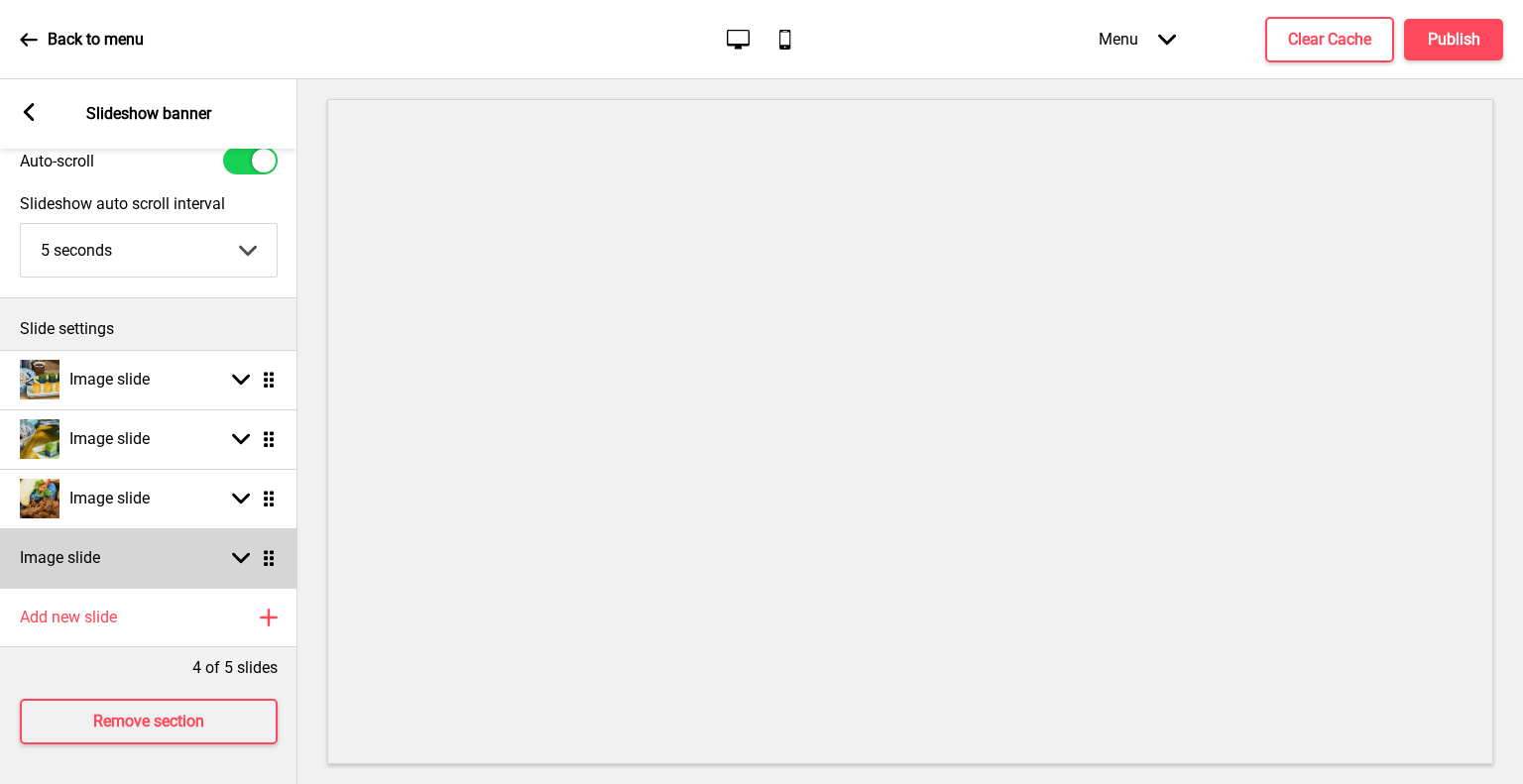 scroll, scrollTop: 87, scrollLeft: 0, axis: vertical 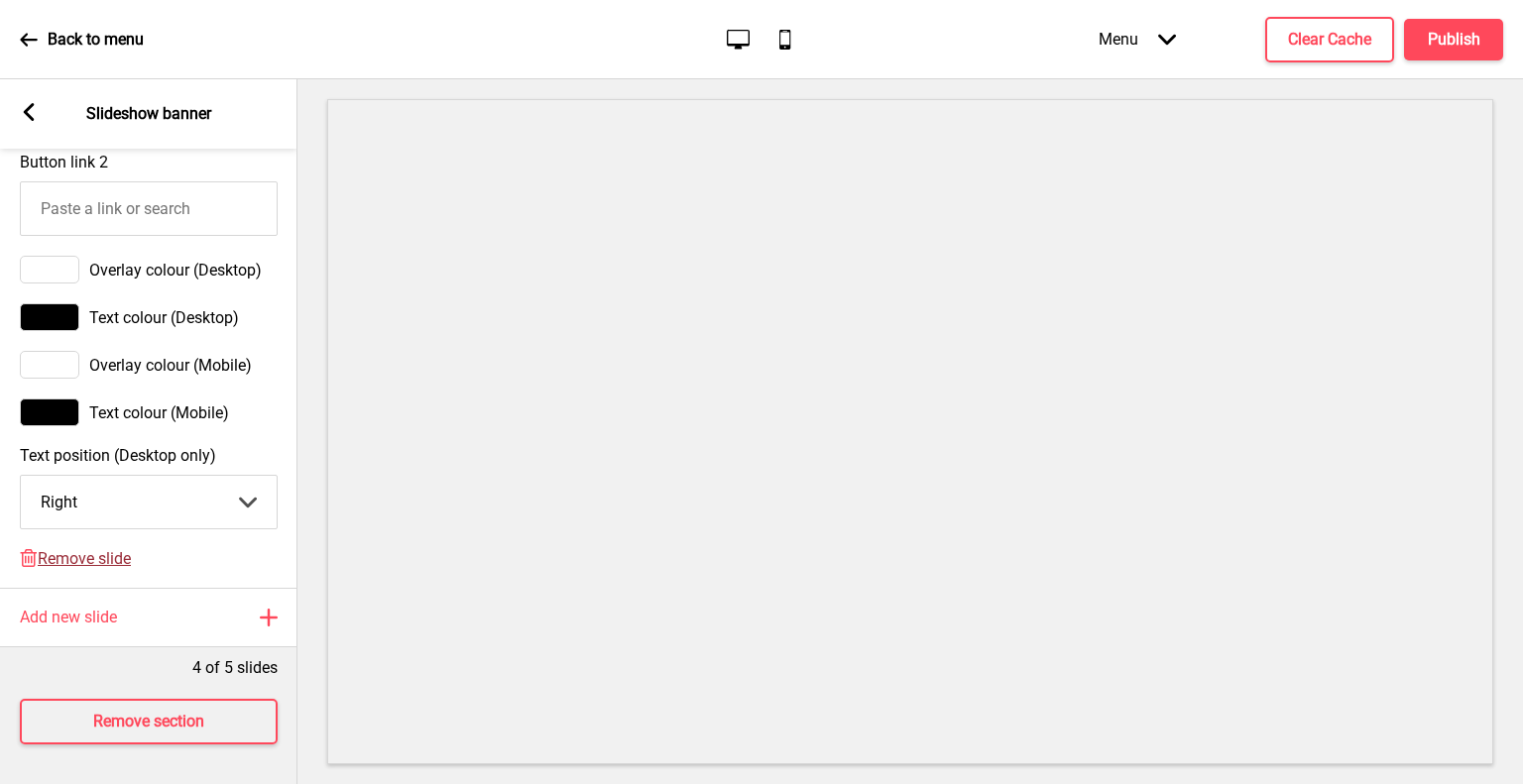 click on "Remove slide" at bounding box center [84, 558] 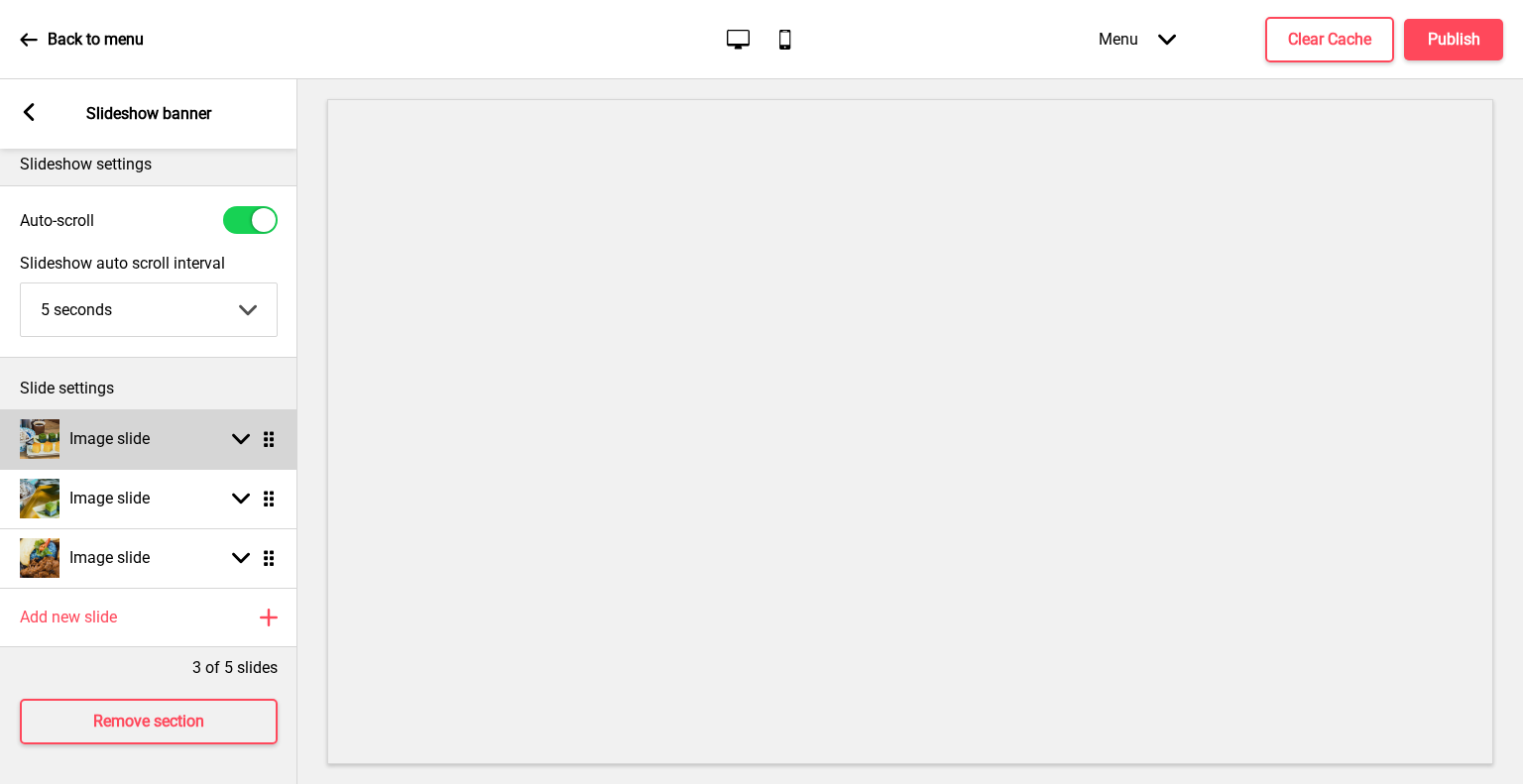 click 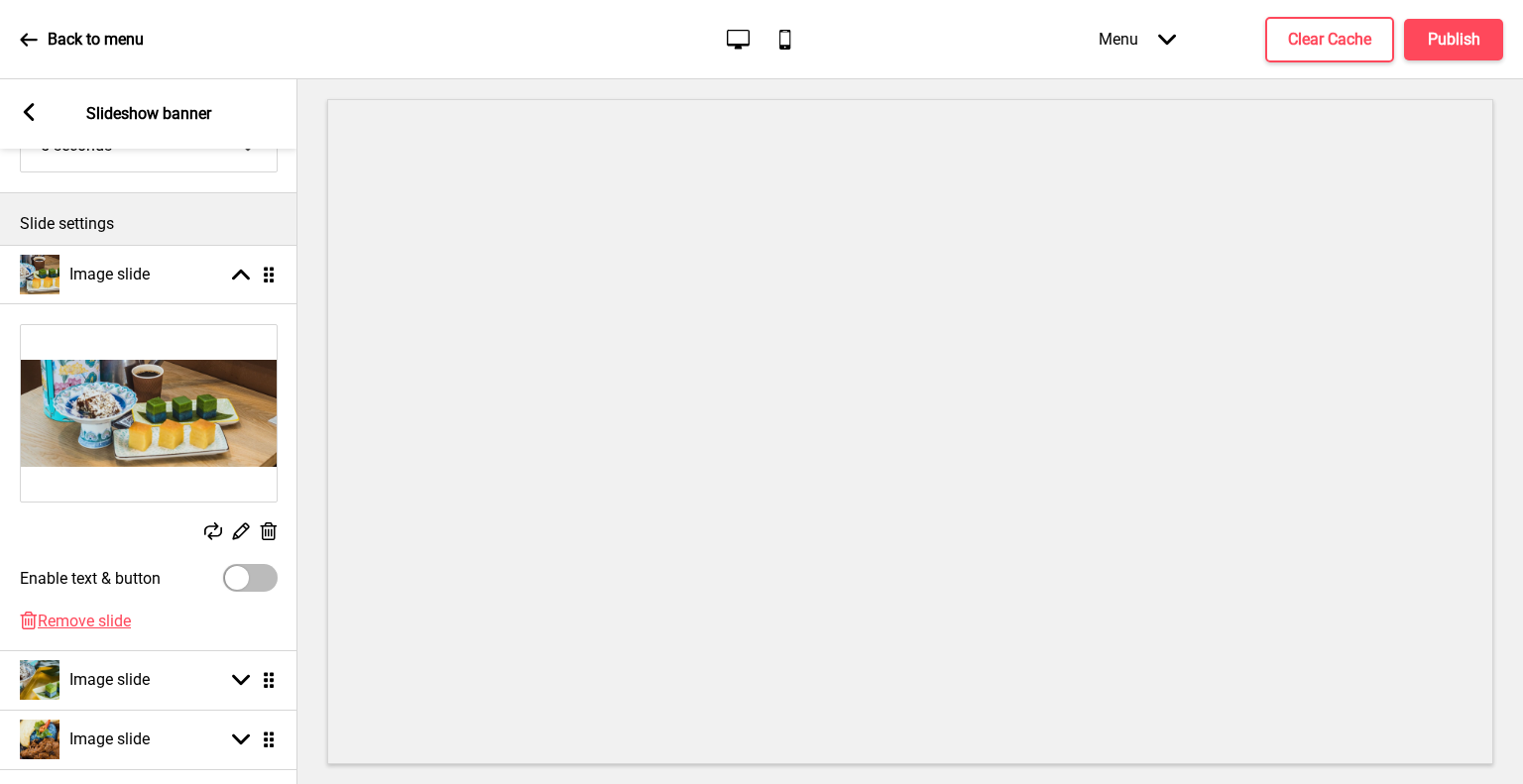 scroll, scrollTop: 176, scrollLeft: 0, axis: vertical 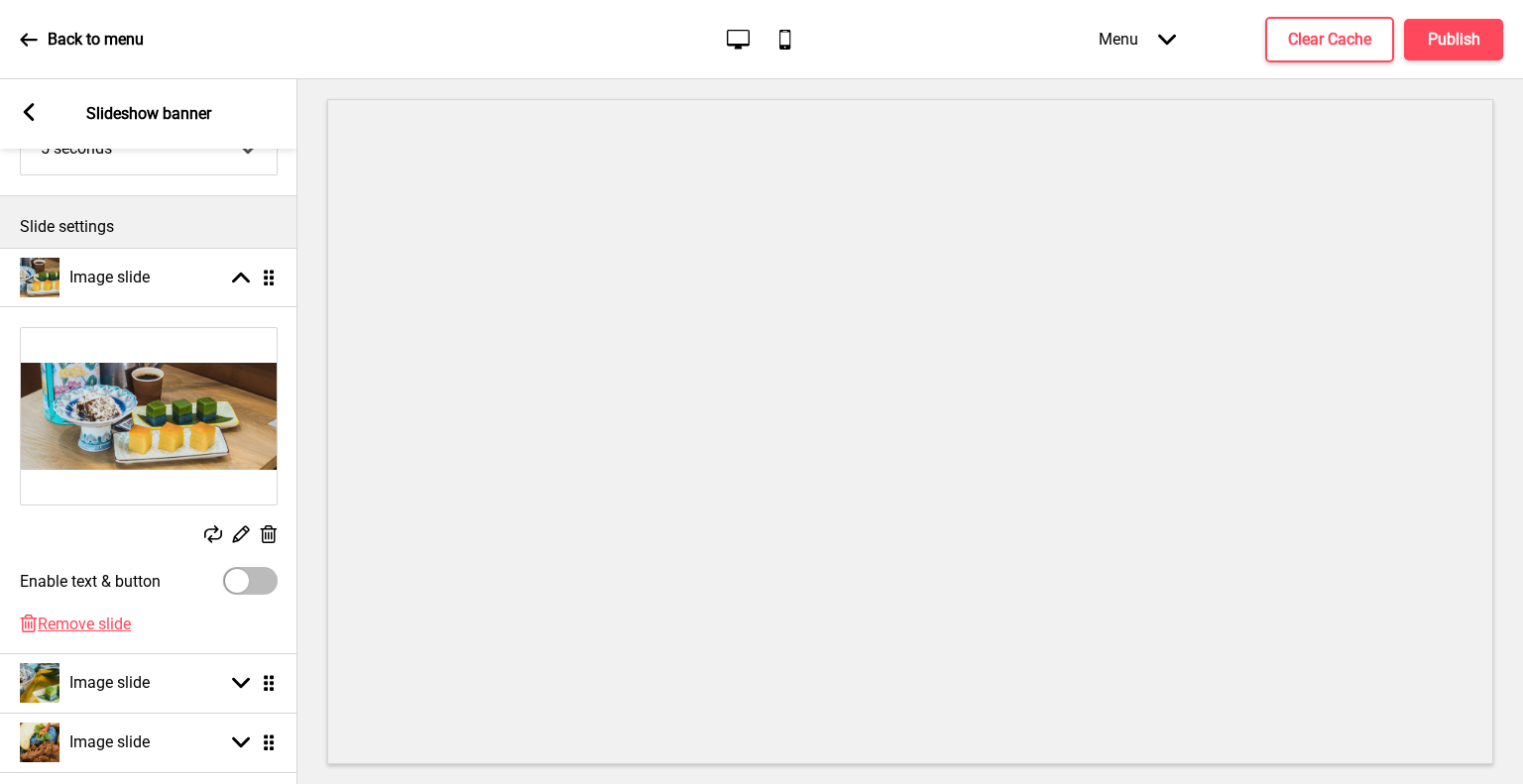 click at bounding box center (149, 416) 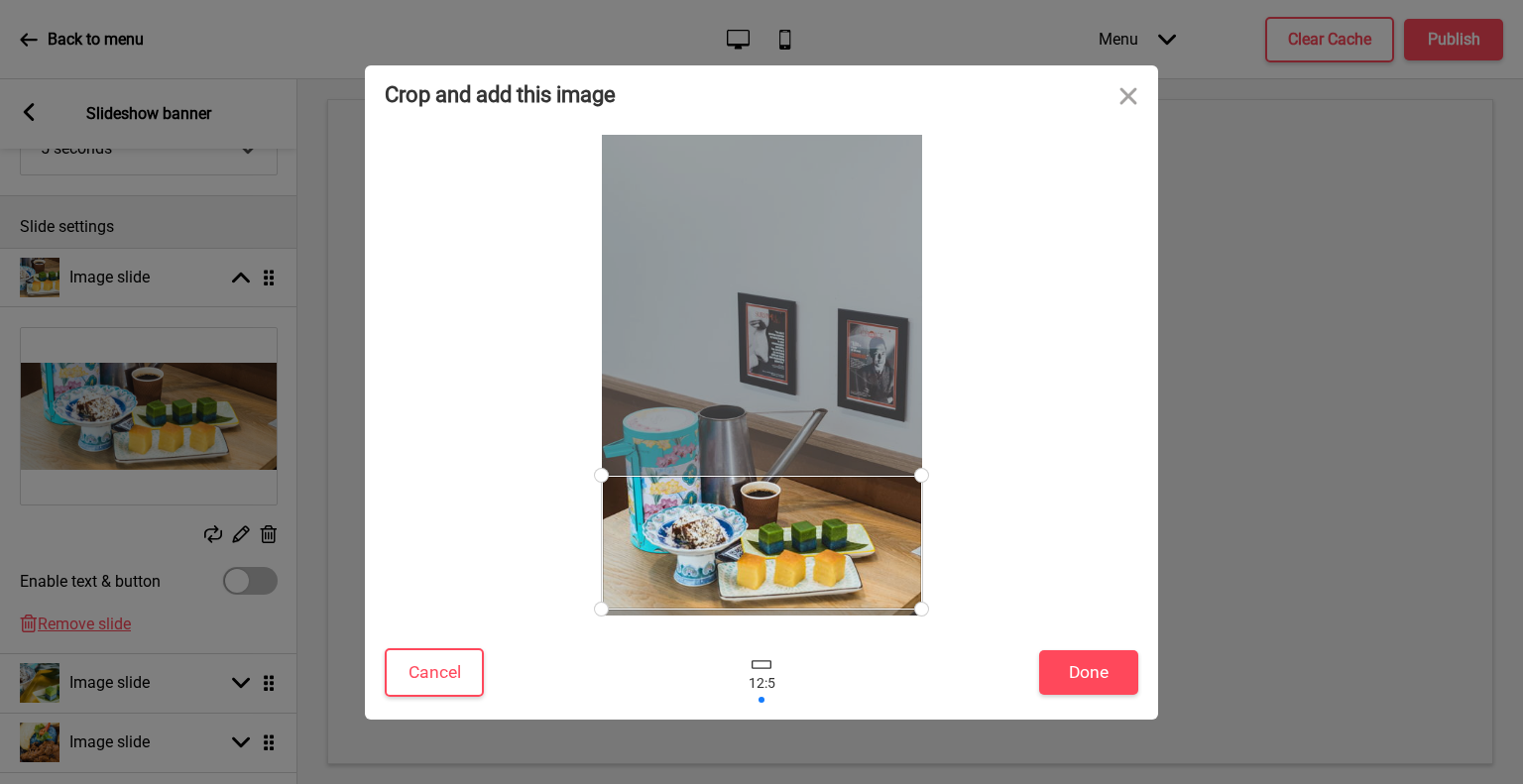 click on "Crop and add this image Cancel   Done Drop a file here Drag & drop files here or Upload files from your computer Upload Image
JPG or PNG only. Max file size of 8MB with recommended dimension of at least 1200x500px.
or choose from You’ve chosen 1 file. Show files (1)   Done powered by   uploadcare powered by   uploadcare" at bounding box center [762, 392] 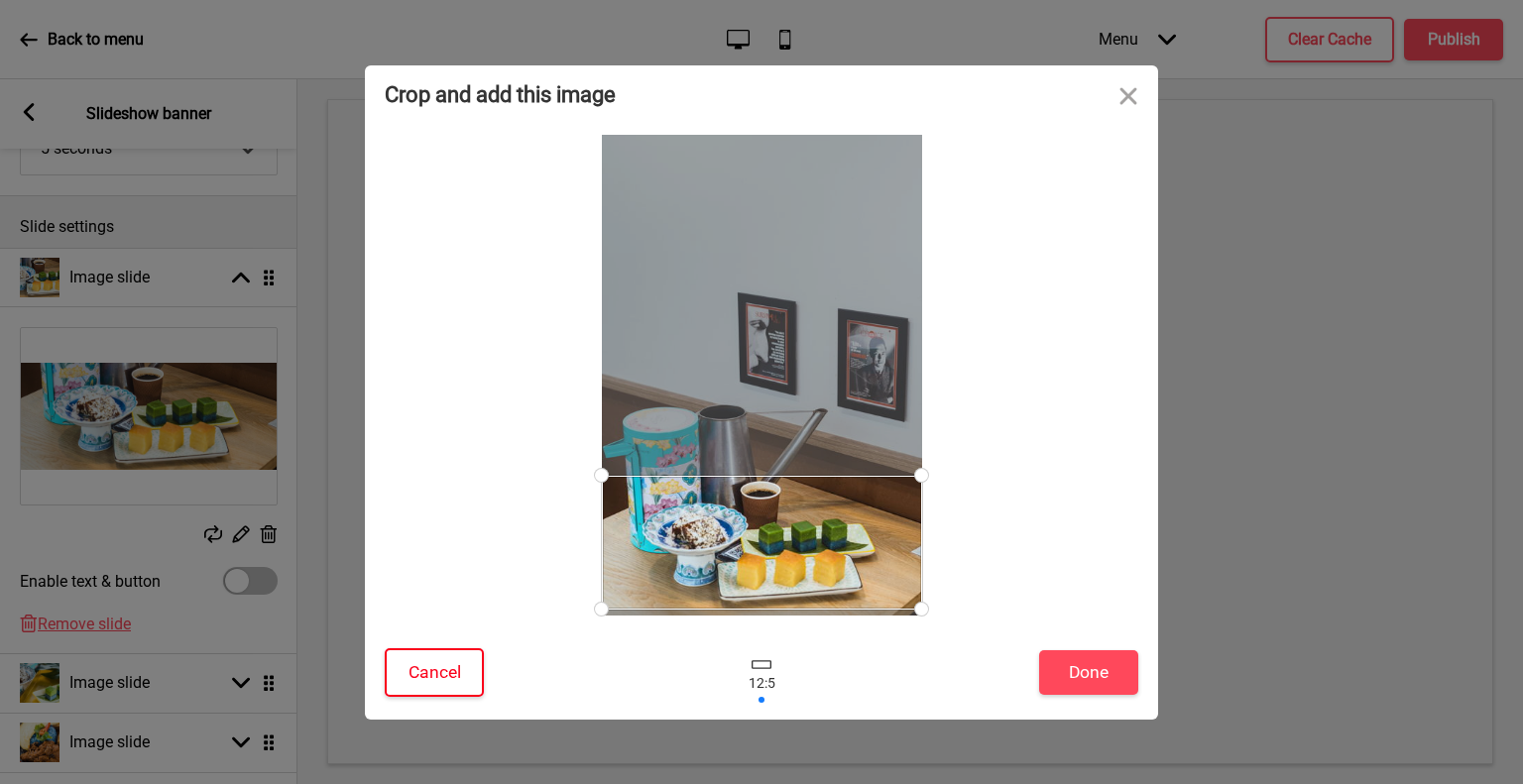 click on "Cancel" at bounding box center (434, 672) 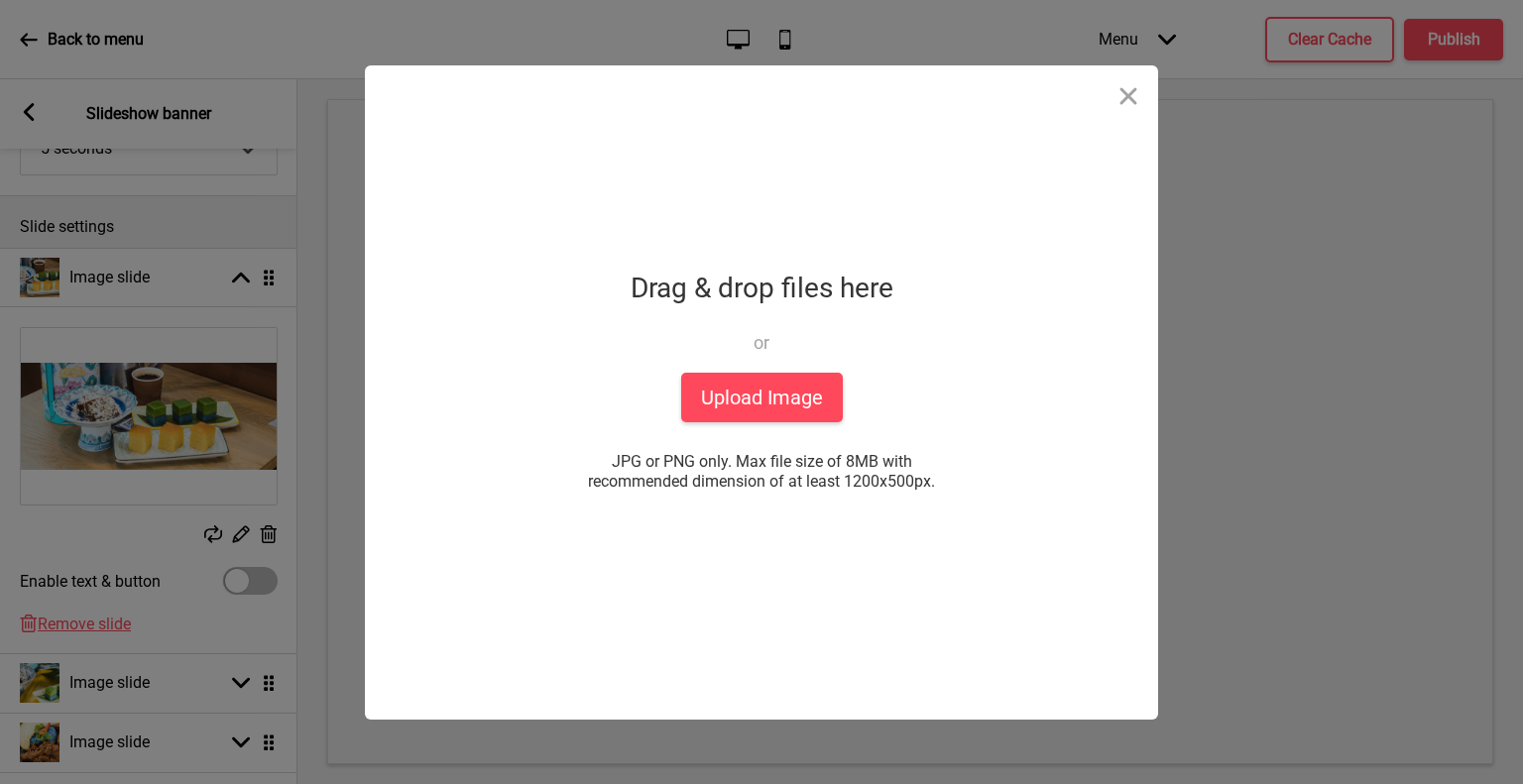 click on "Crop and add this image Cancel   Done Drop a file here Drag & drop files here or Upload files from your computer Upload Image
JPG or PNG only. Max file size of 8MB with recommended dimension of at least 1200x500px.
or choose from You’ve chosen 0 files. Show files   Done powered by   uploadcare powered by   uploadcare" at bounding box center (762, 392) 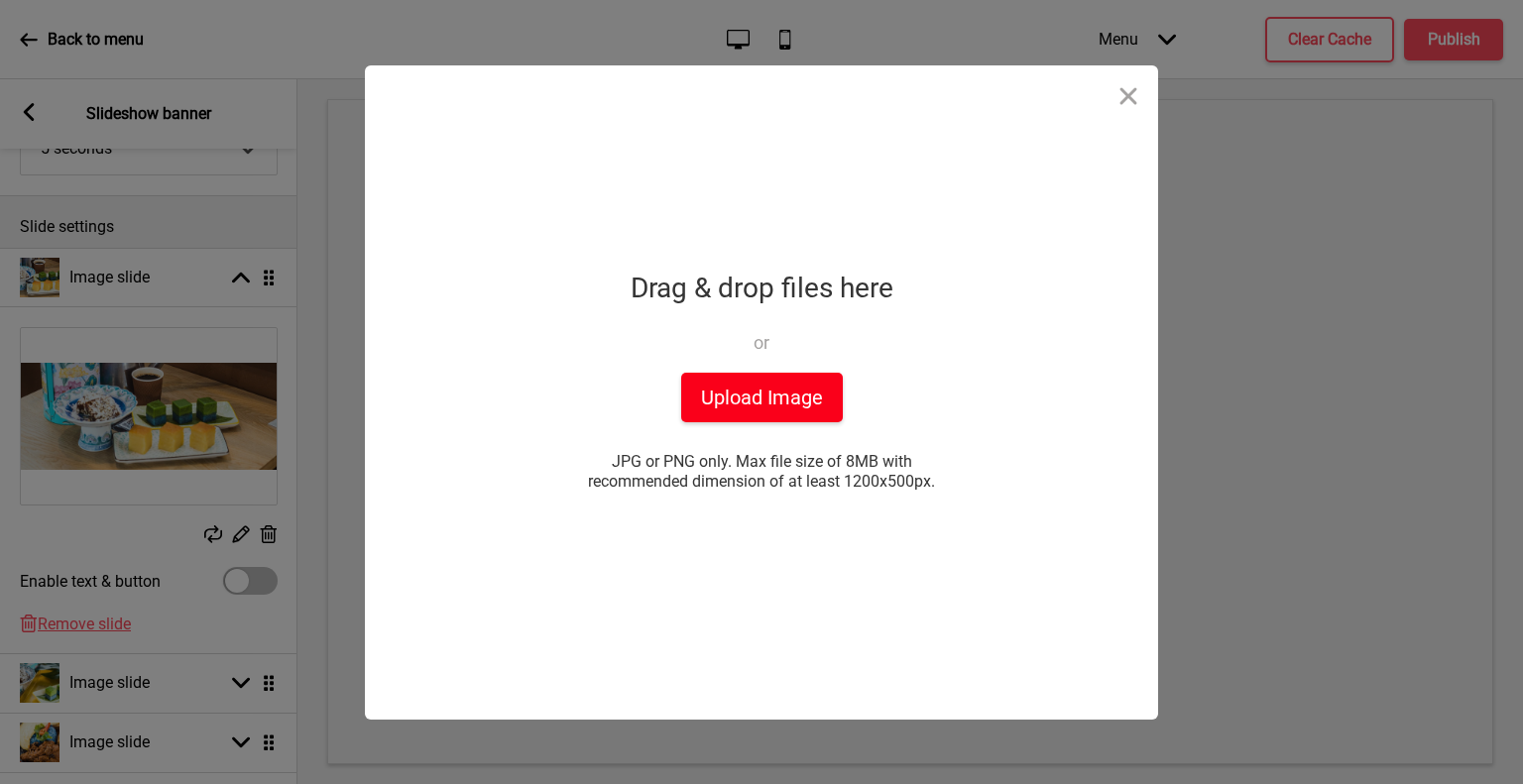 click on "Drop a file here Drag & drop files here or Upload files from your computer Upload Image
JPG or PNG only. Max file size of 8MB with recommended dimension of at least 1200x500px.
or choose from" at bounding box center [762, 392] 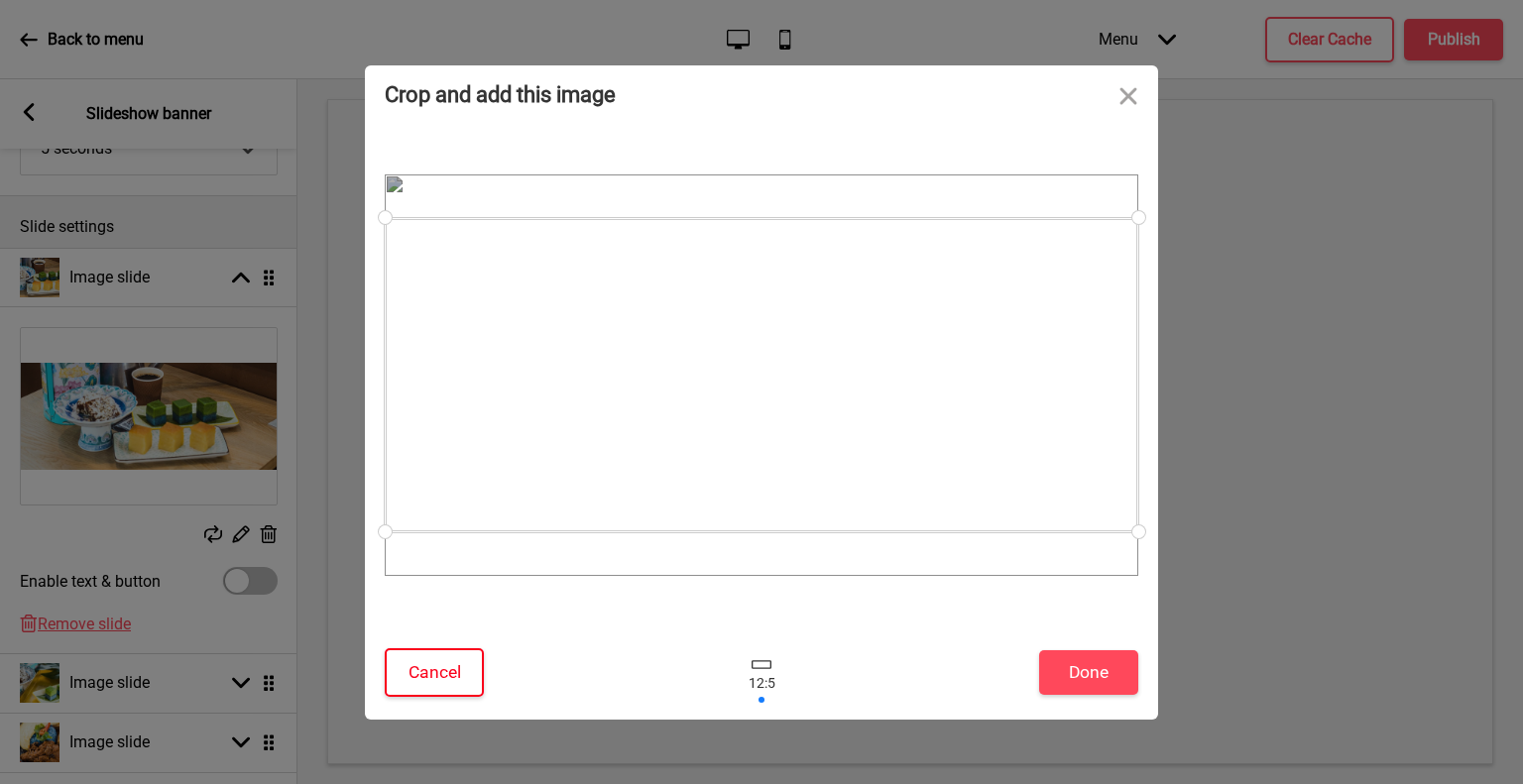 click on "Cancel" at bounding box center (434, 672) 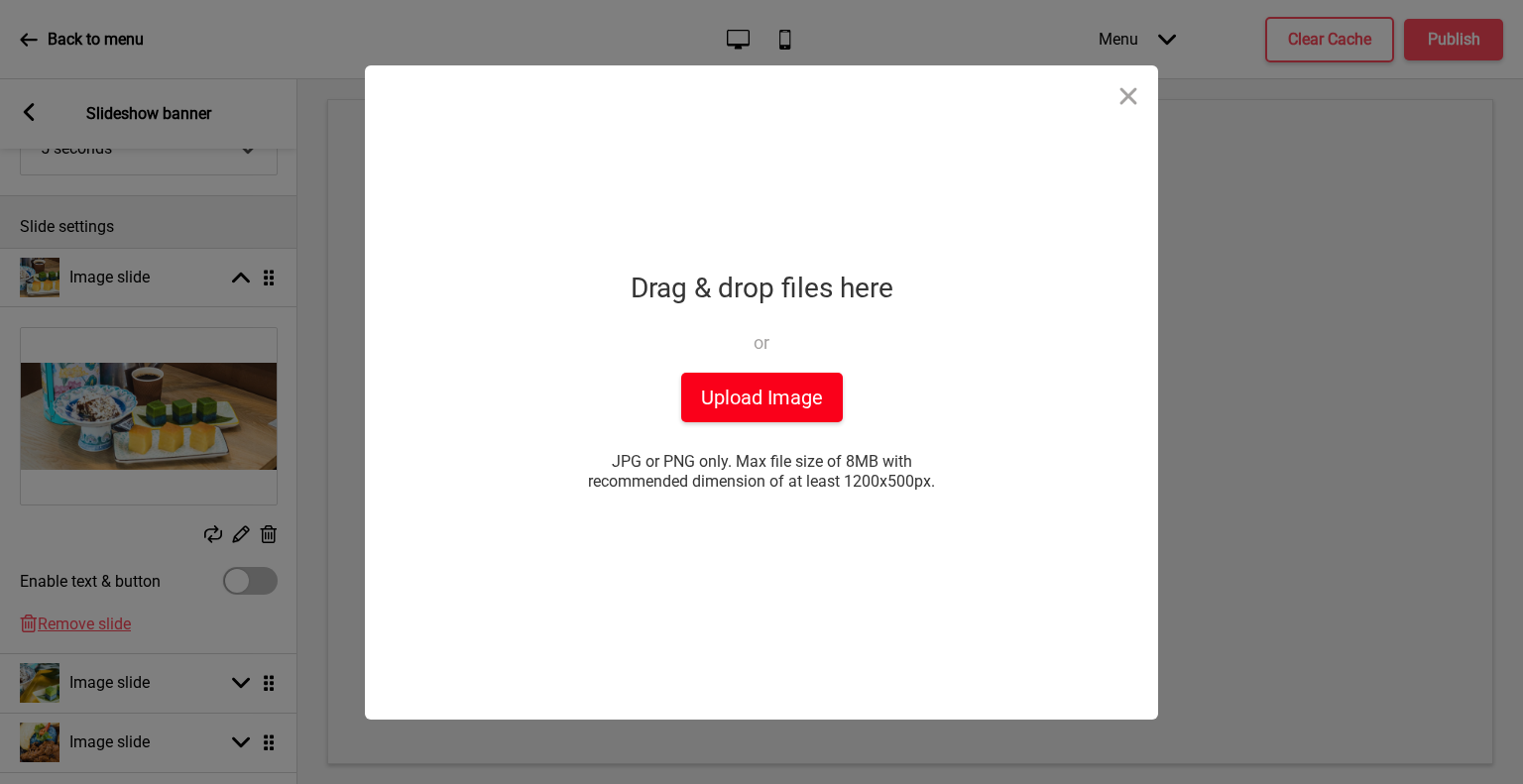click on "Upload Image" at bounding box center (762, 397) 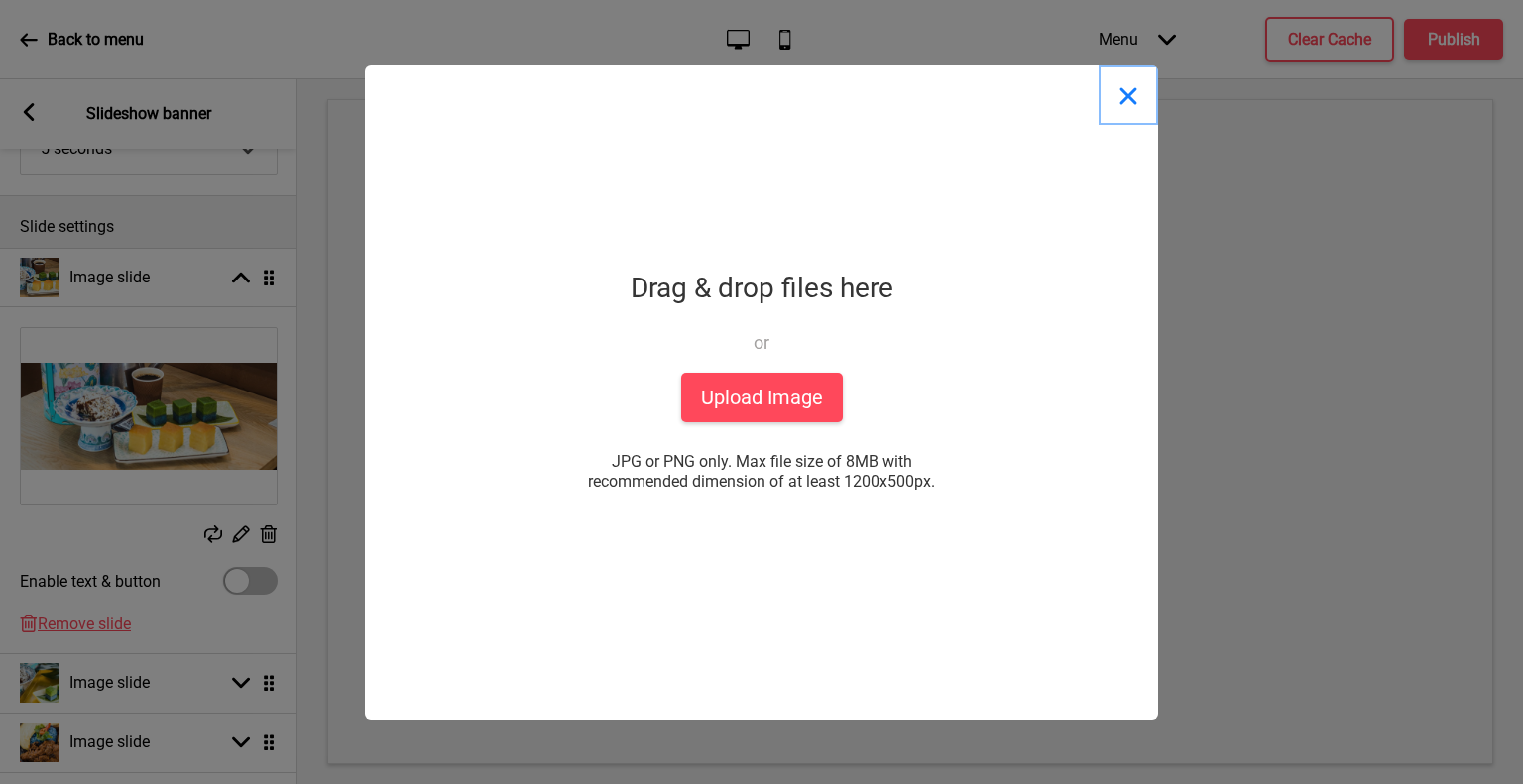 click at bounding box center [1128, 95] 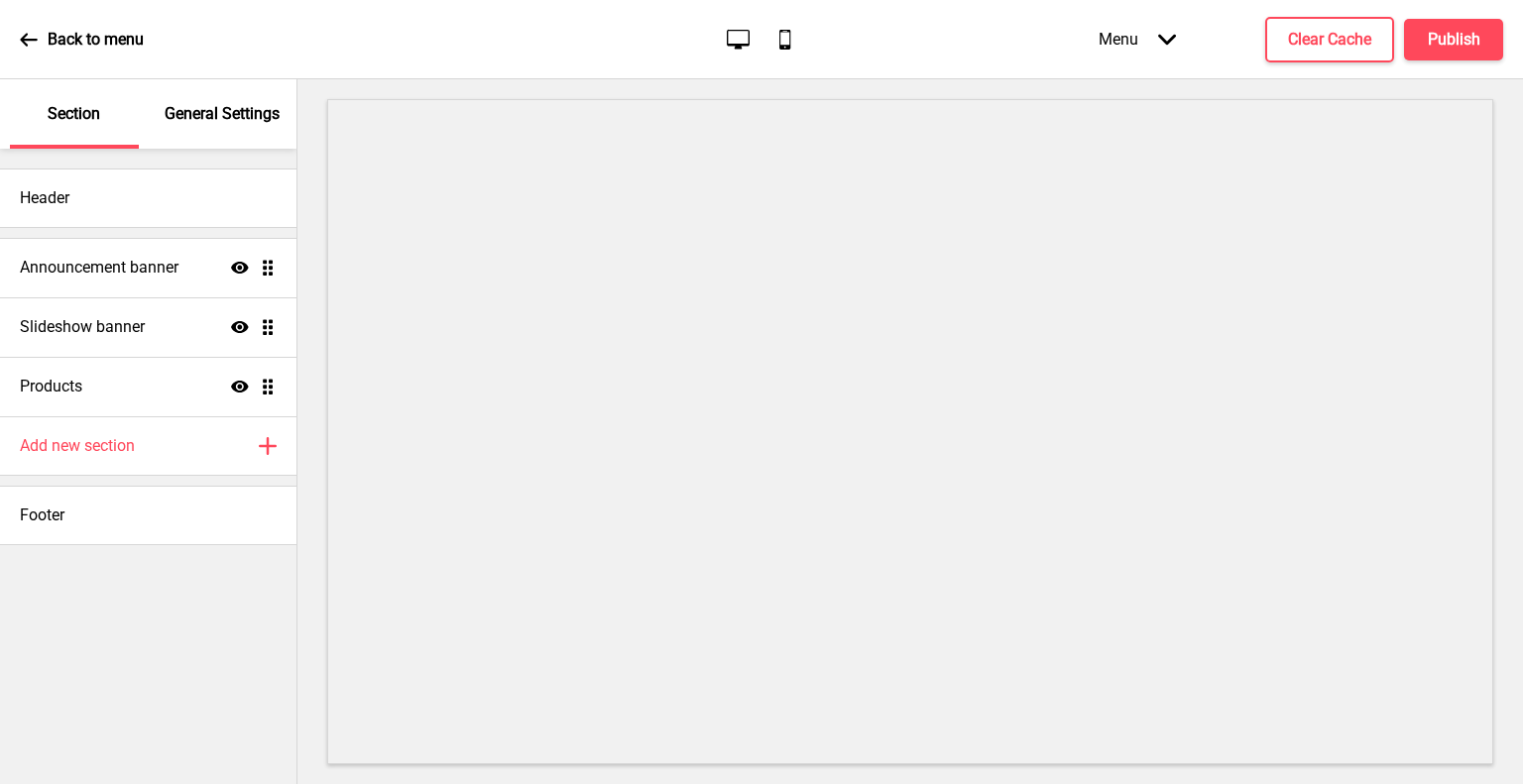 scroll, scrollTop: 0, scrollLeft: 0, axis: both 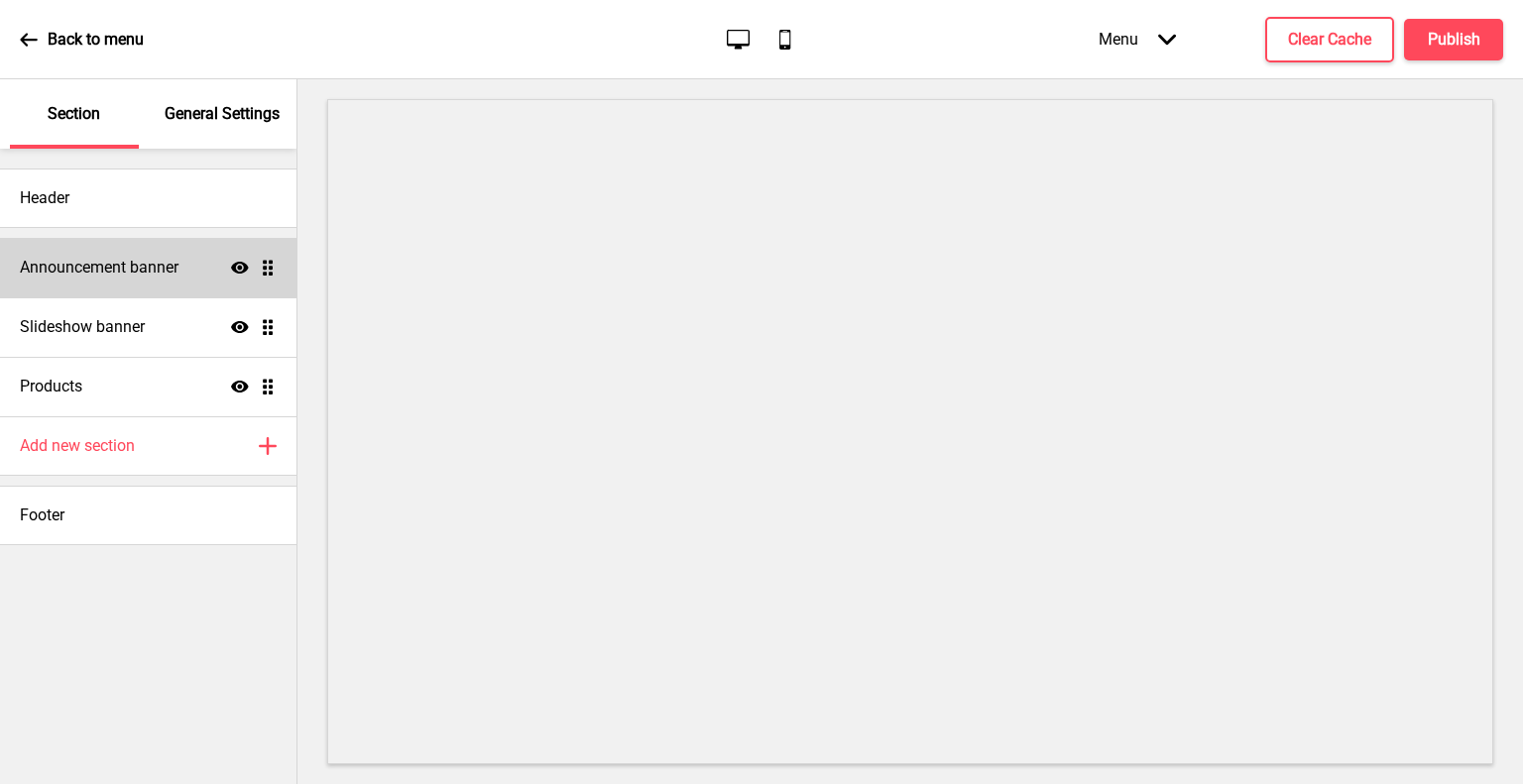 click on "Announcement banner" at bounding box center (99, 268) 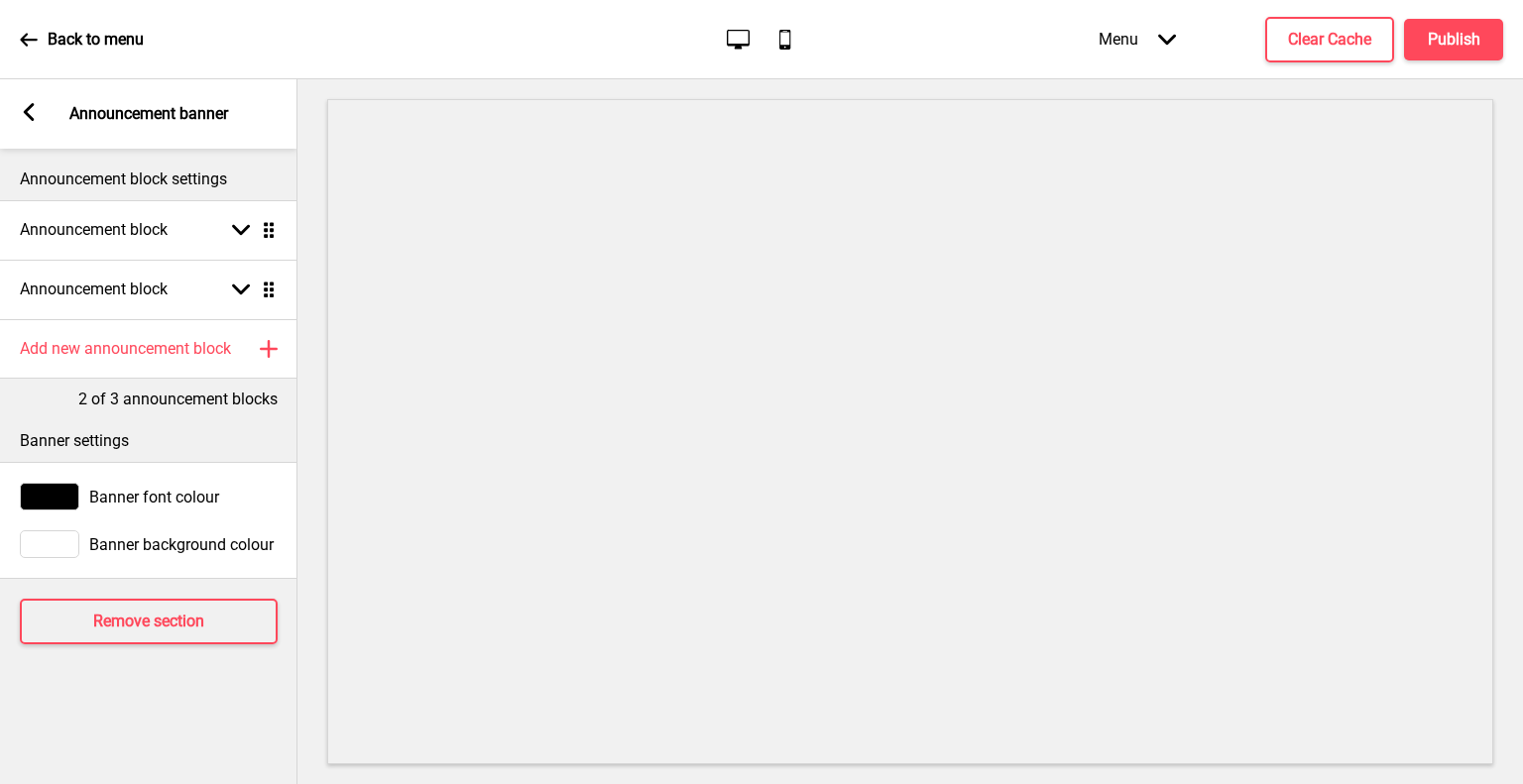 click 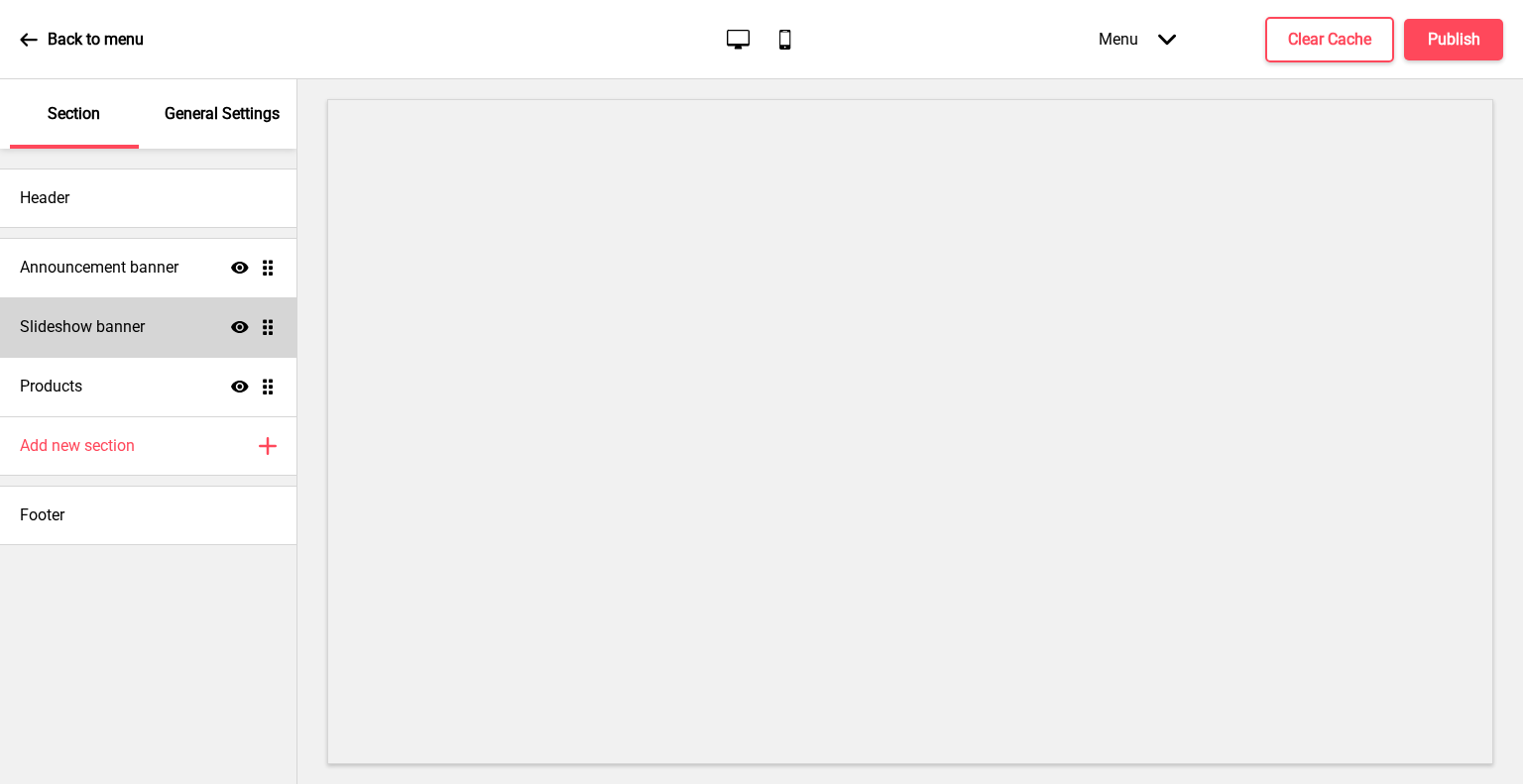 click on "Slideshow banner" at bounding box center (82, 327) 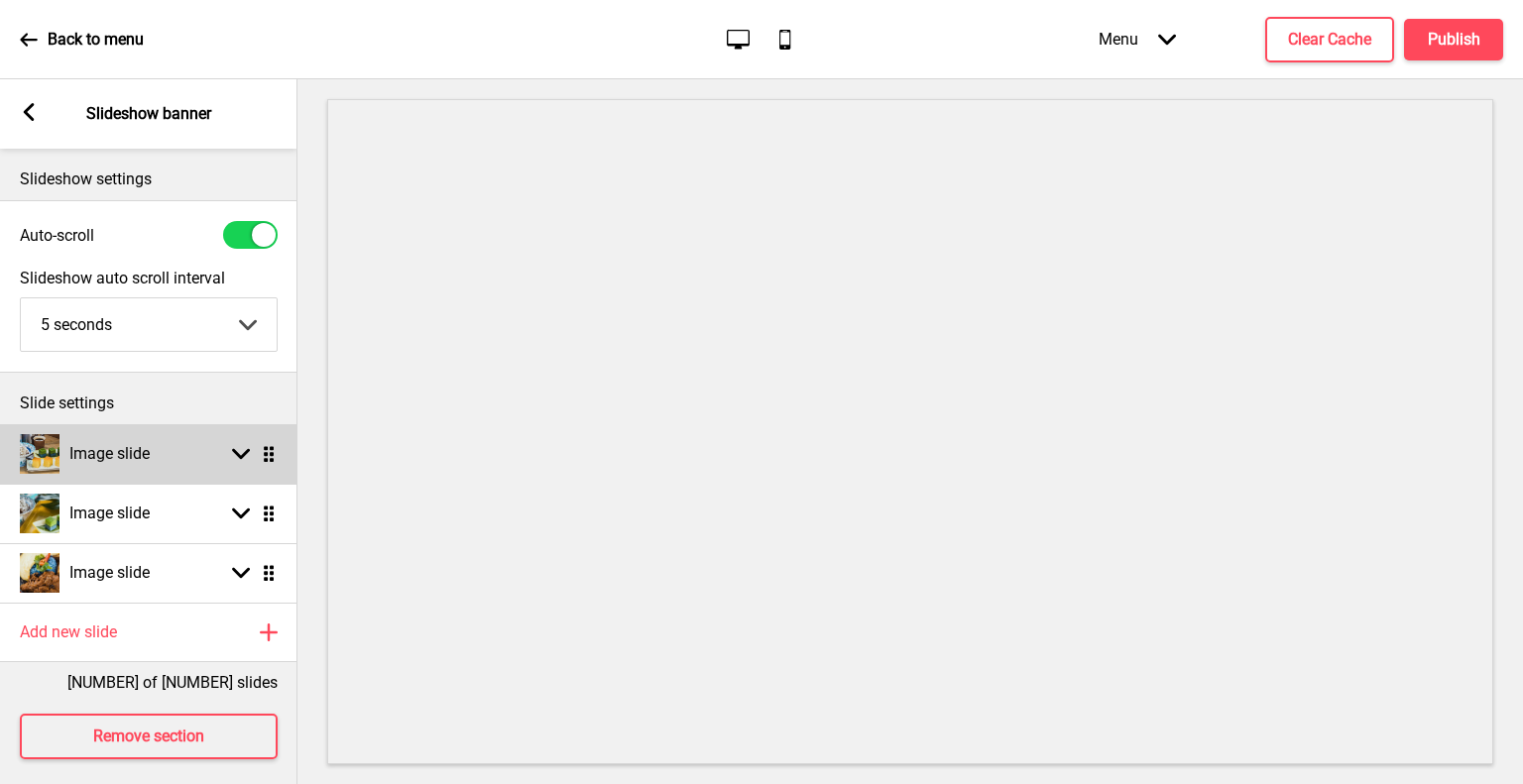 click 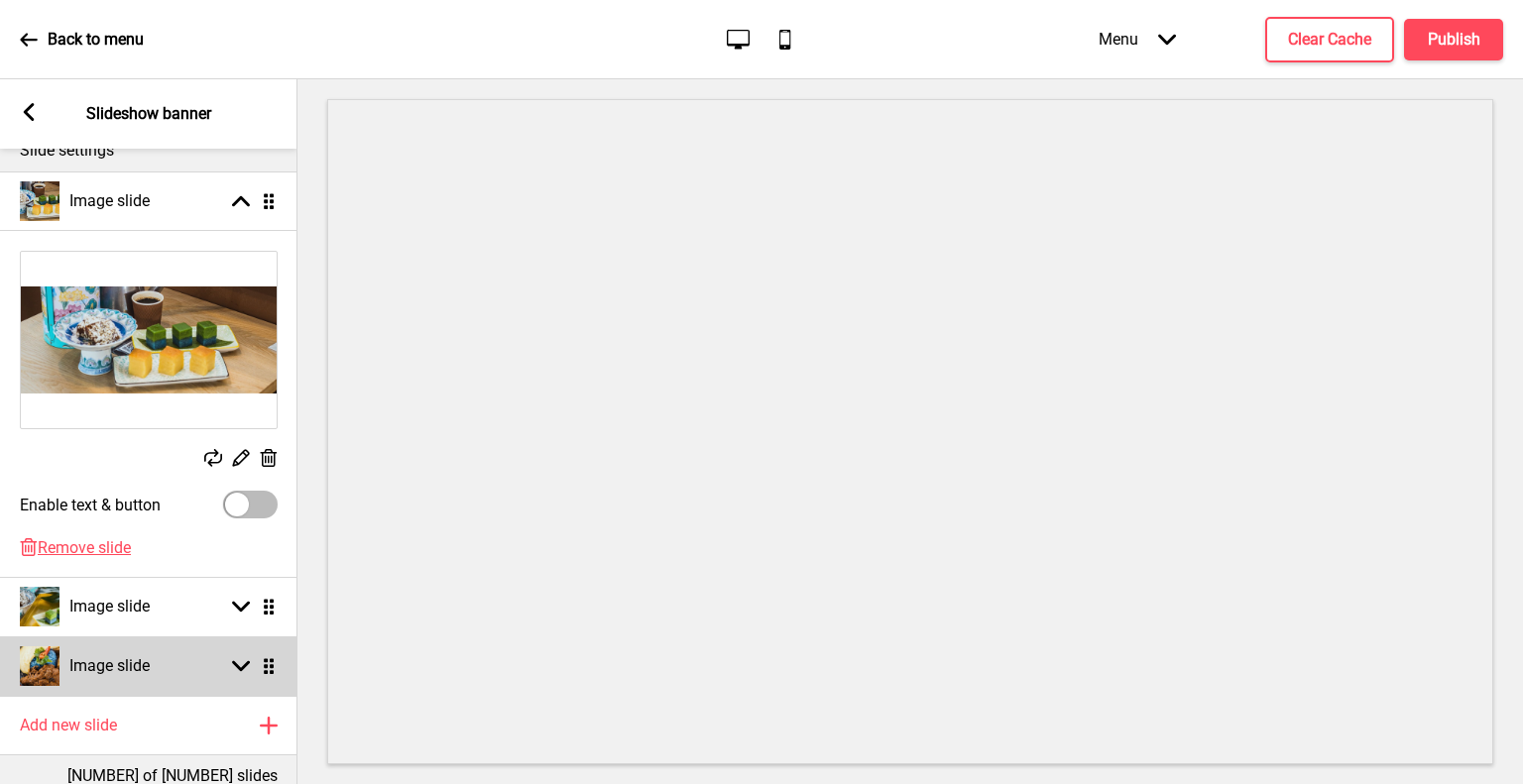 scroll, scrollTop: 297, scrollLeft: 0, axis: vertical 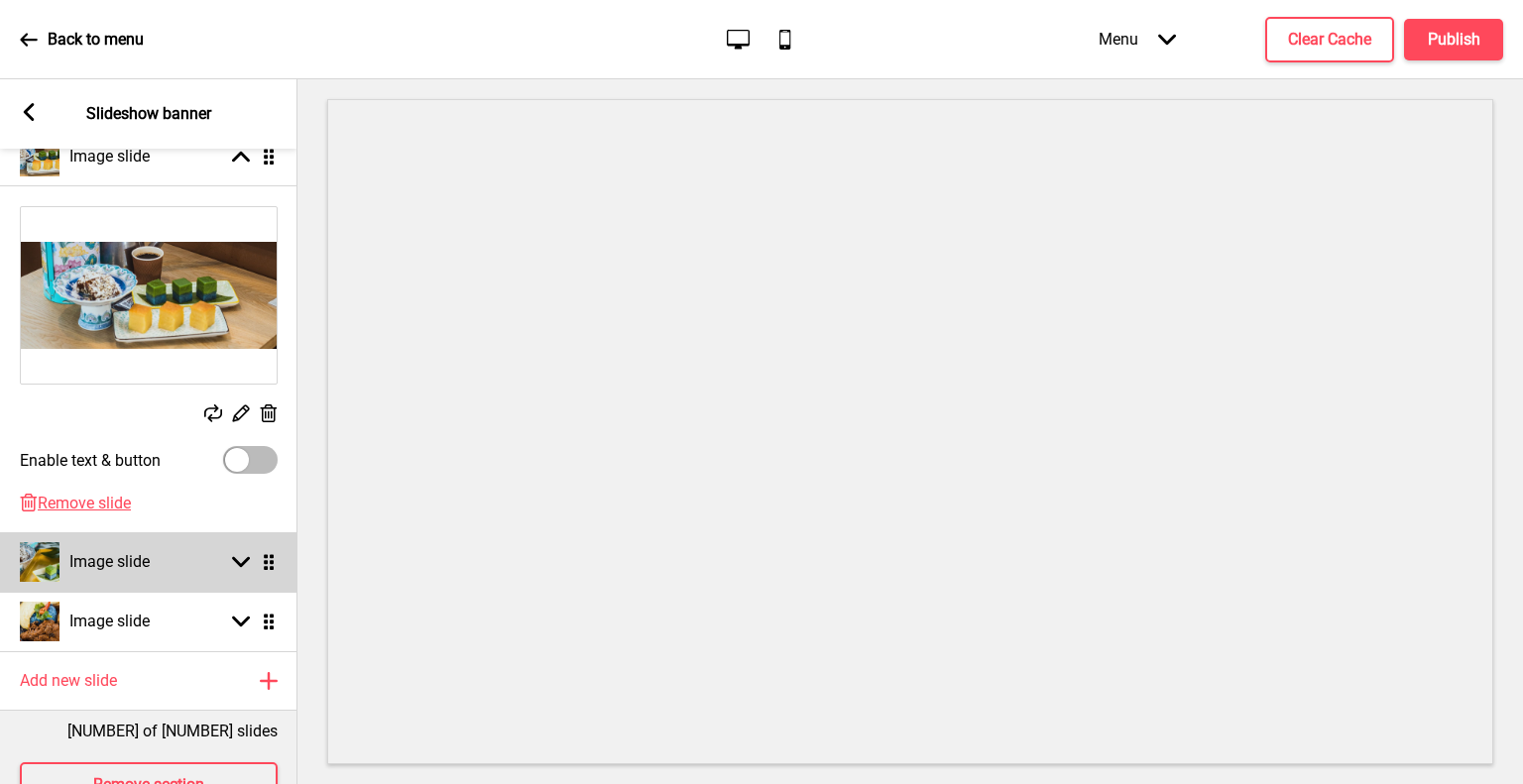click 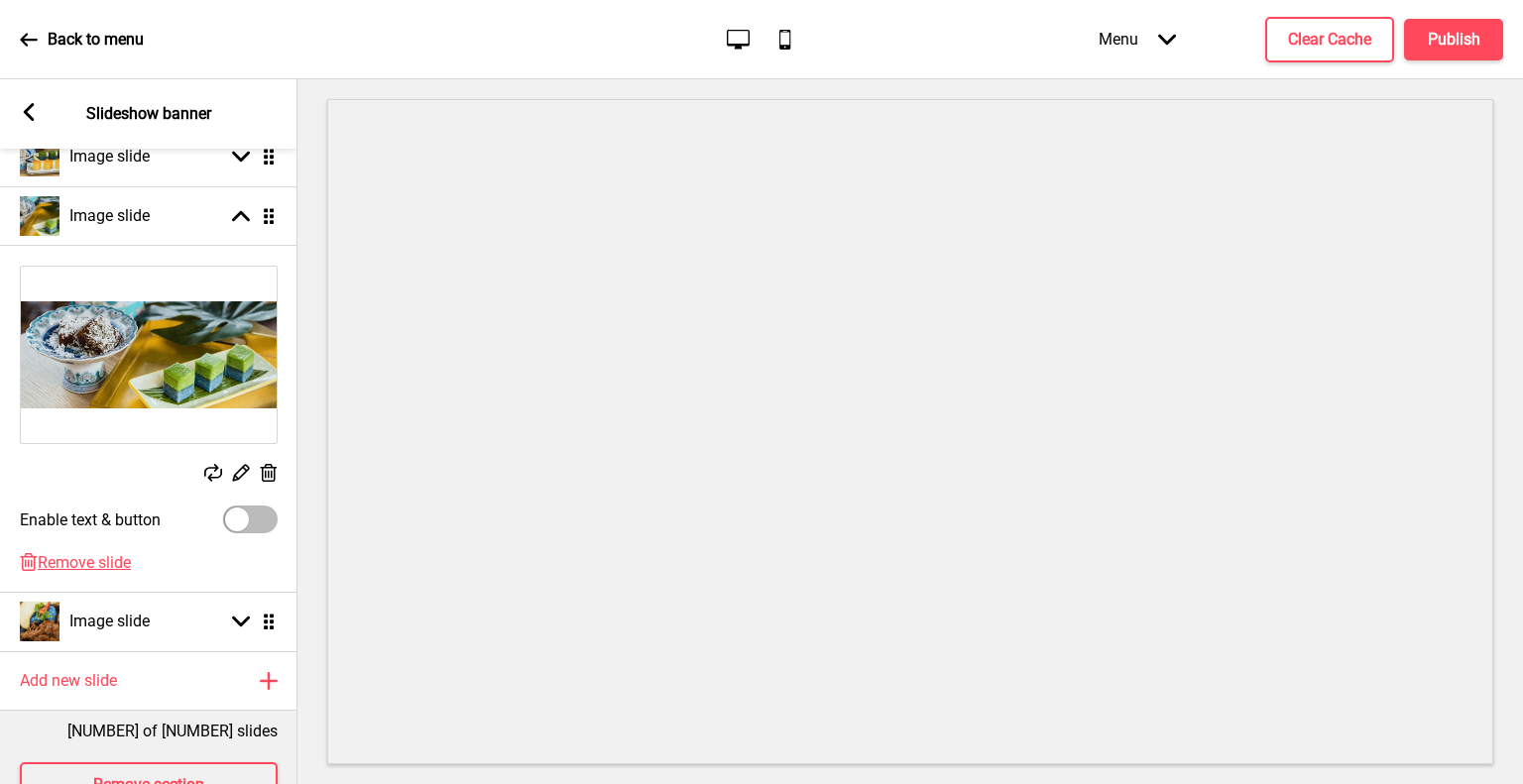 click 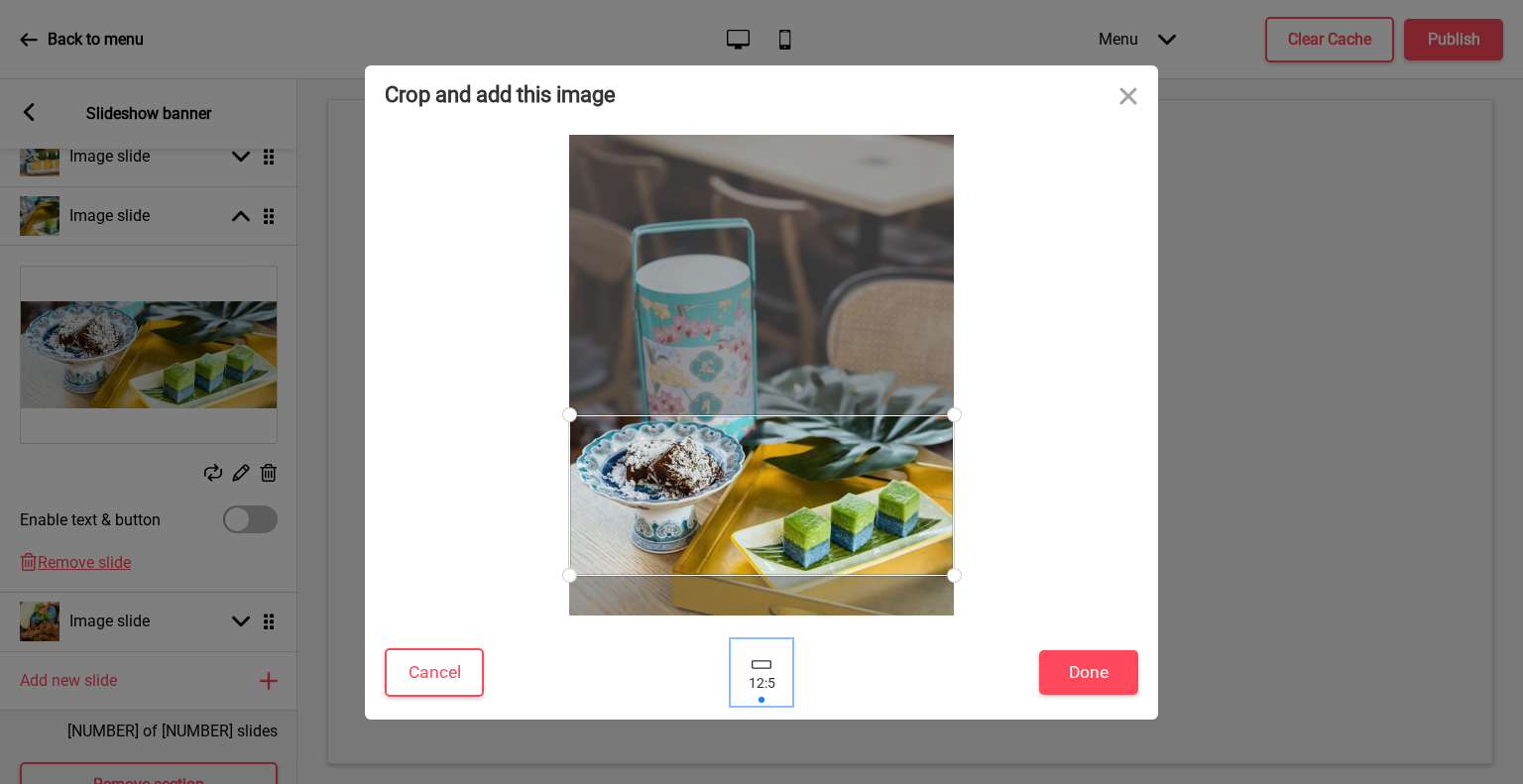 click at bounding box center (762, 672) 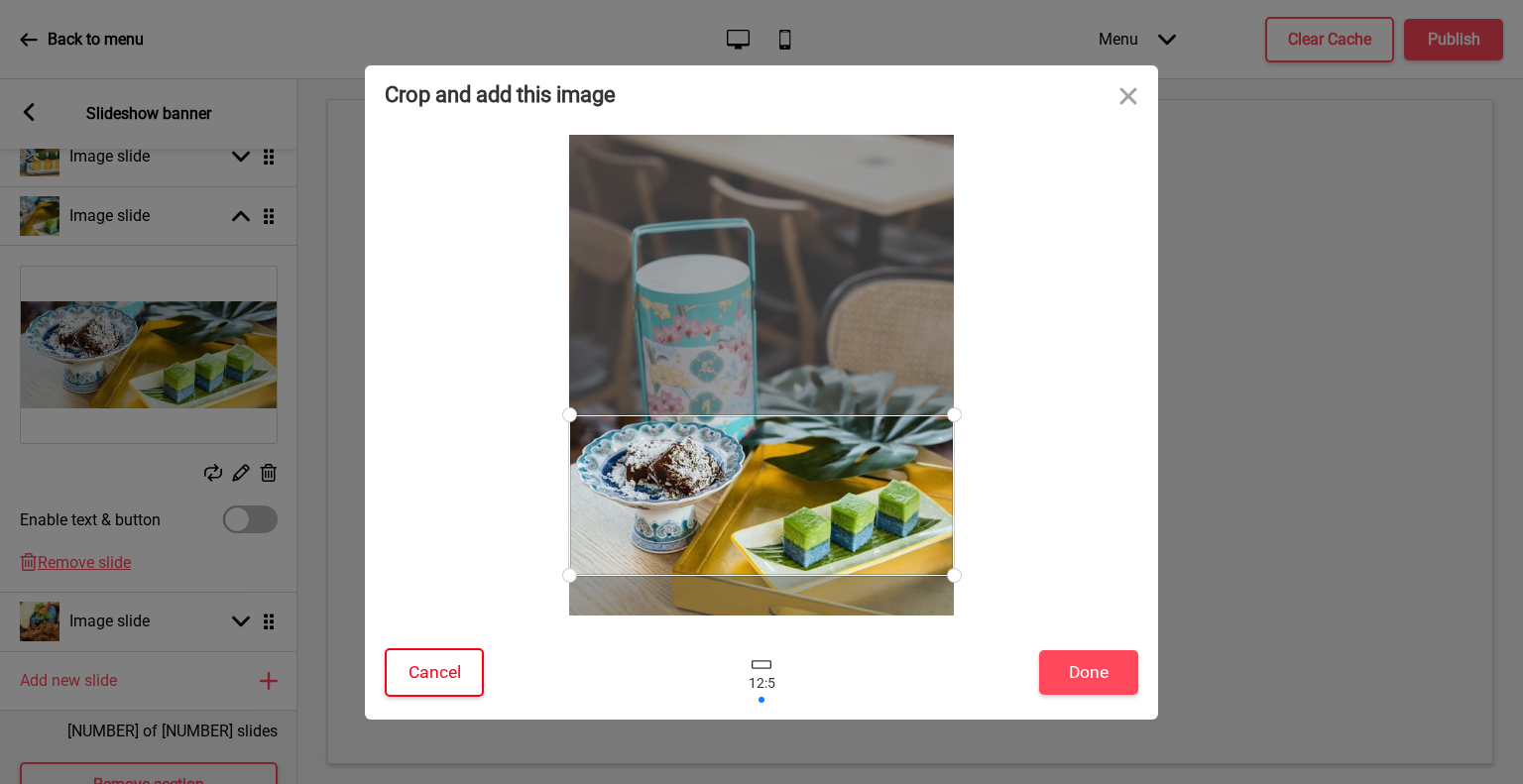 click on "Cancel" at bounding box center (434, 672) 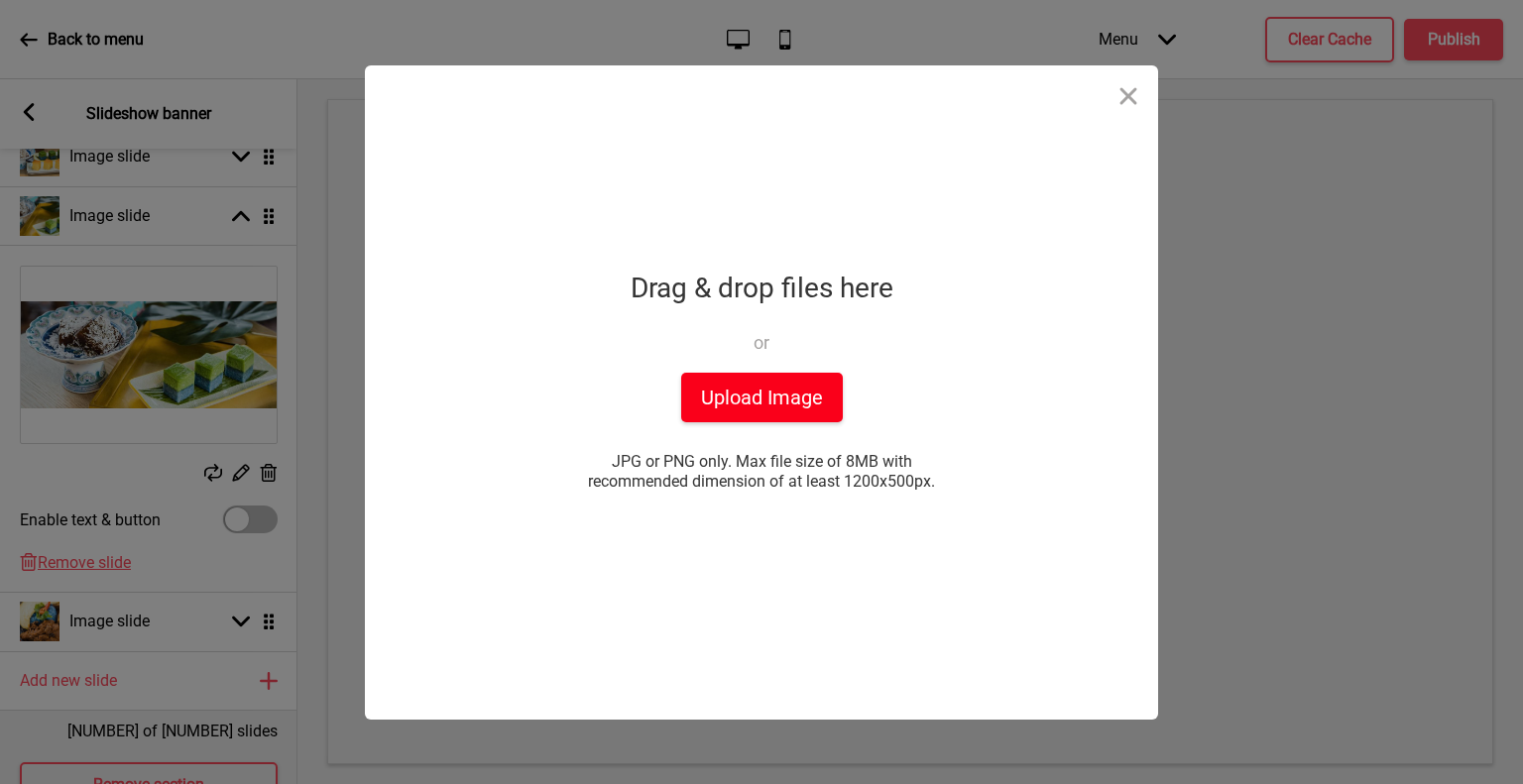click on "Upload Image" at bounding box center [762, 397] 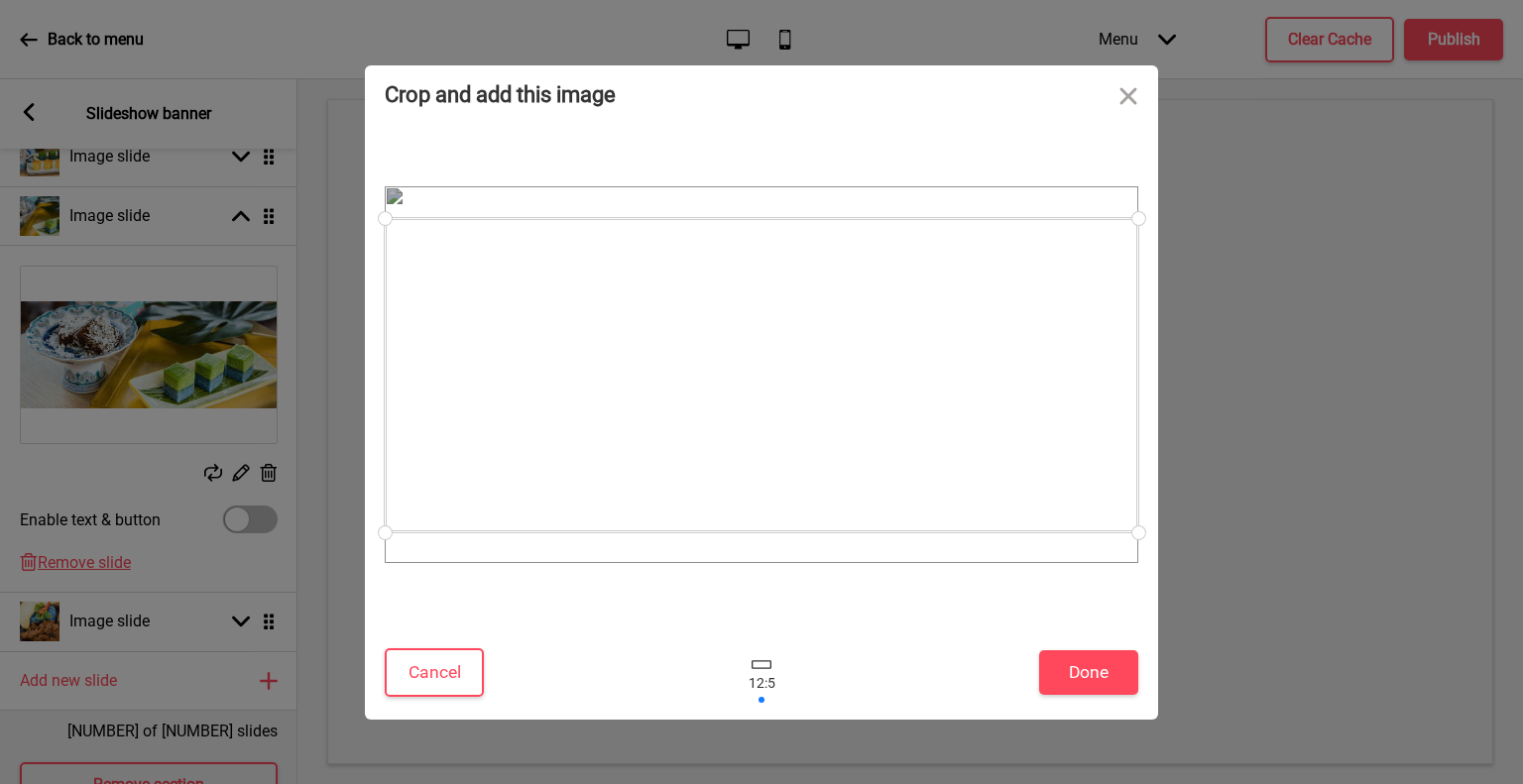 click at bounding box center [762, 375] 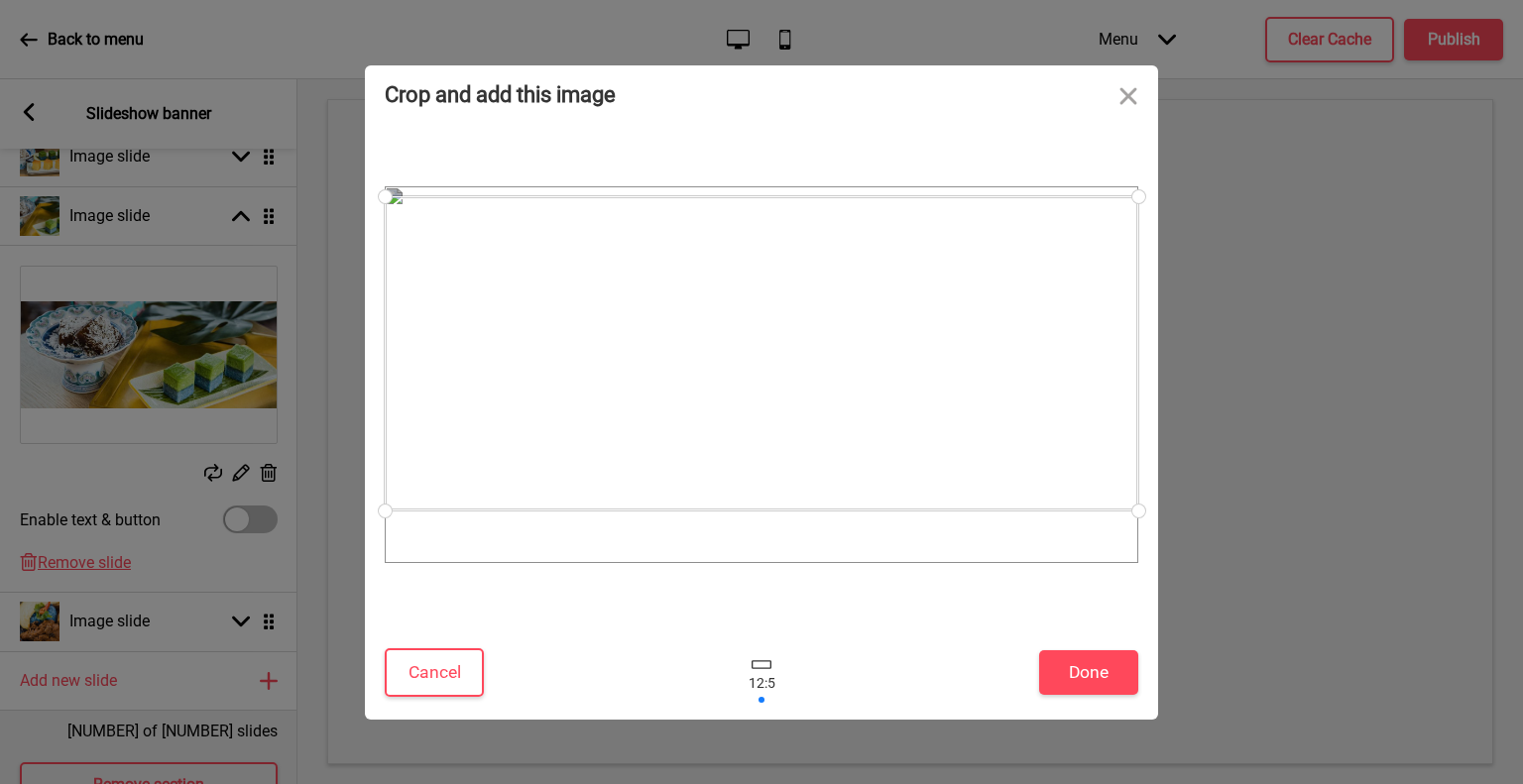 drag, startPoint x: 870, startPoint y: 348, endPoint x: 877, endPoint y: 318, distance: 30.805844 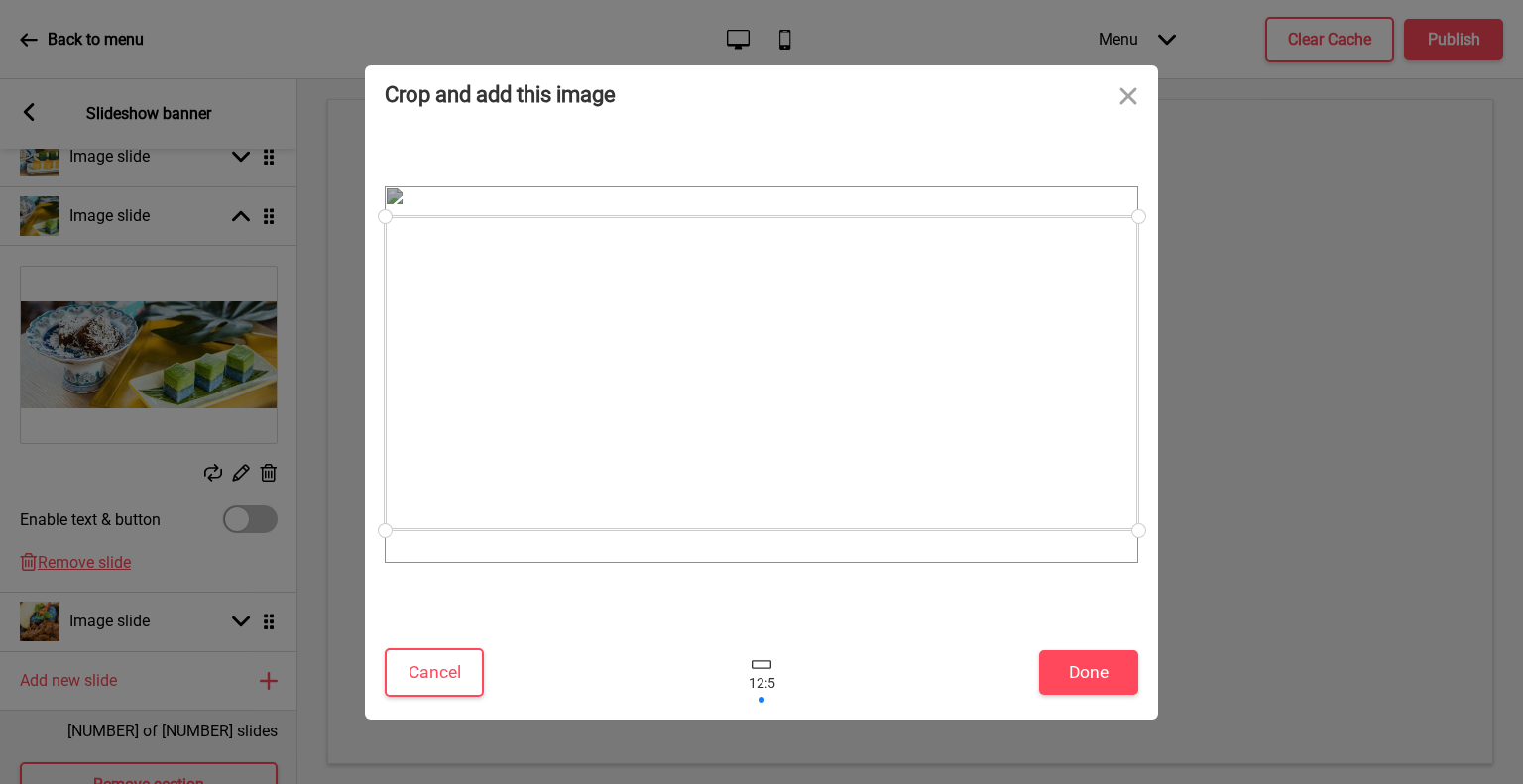 drag, startPoint x: 886, startPoint y: 386, endPoint x: 722, endPoint y: 560, distance: 239.10667 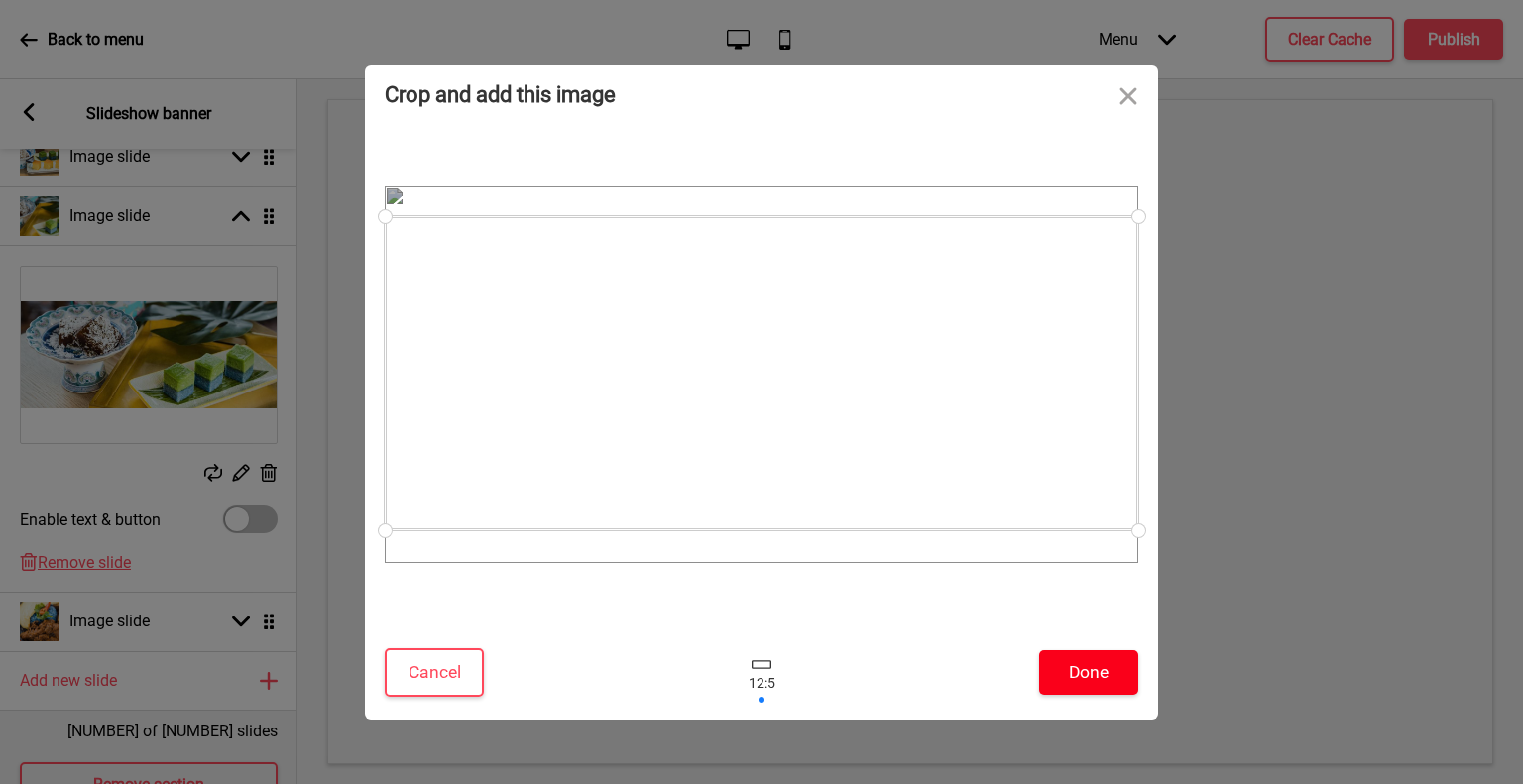 click on "Done" at bounding box center [1089, 672] 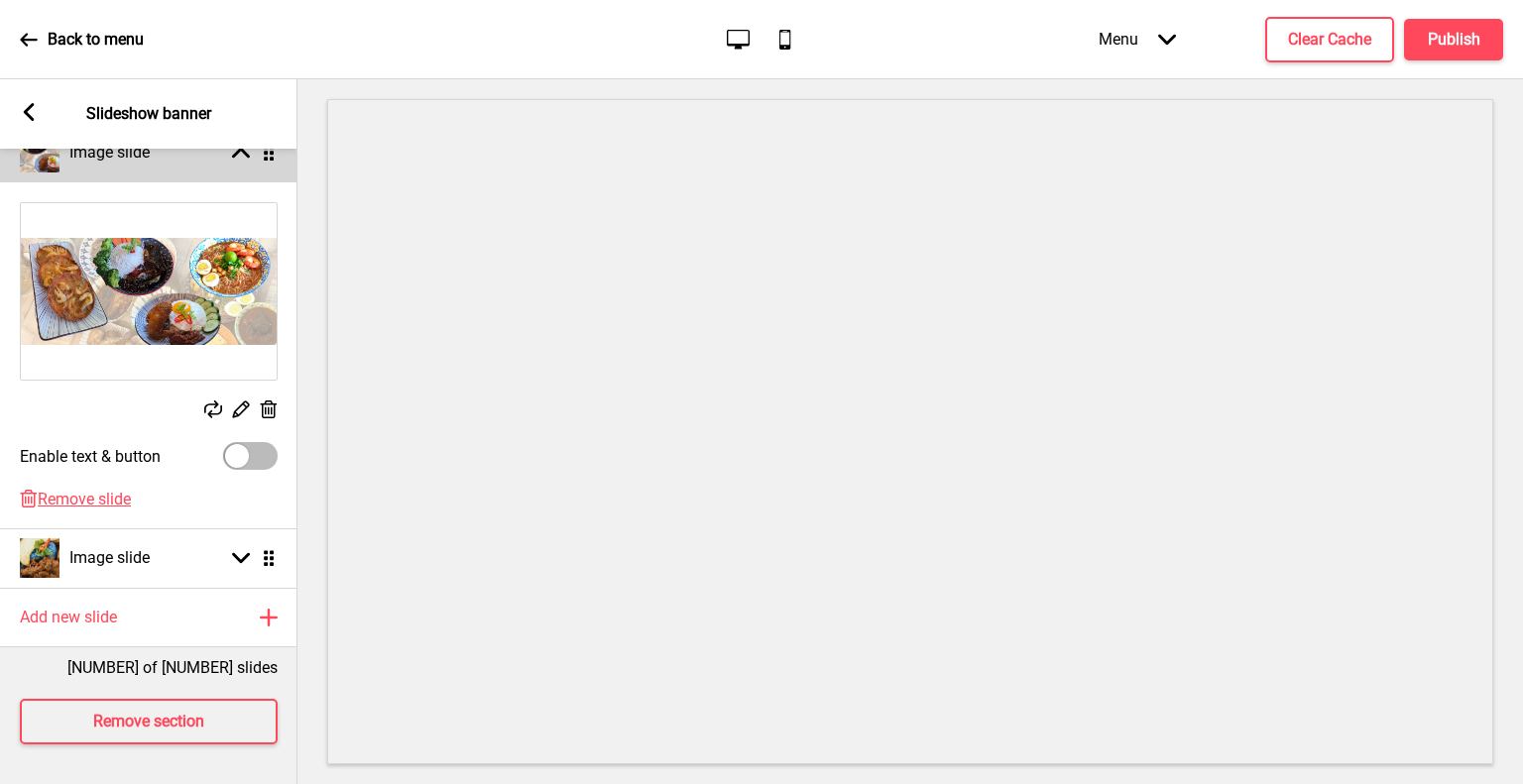 scroll, scrollTop: 0, scrollLeft: 0, axis: both 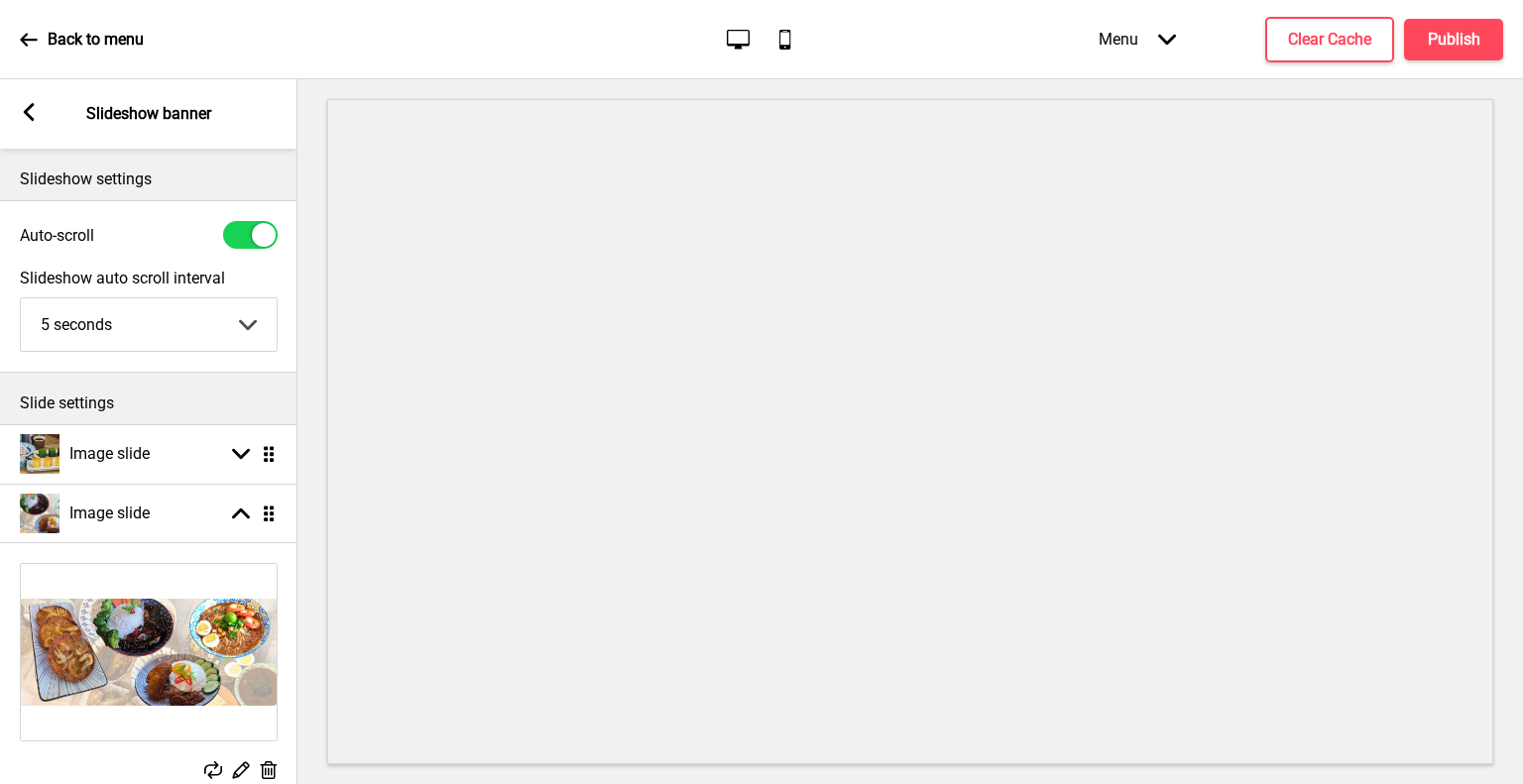 click on "Slide settings" at bounding box center [149, 403] 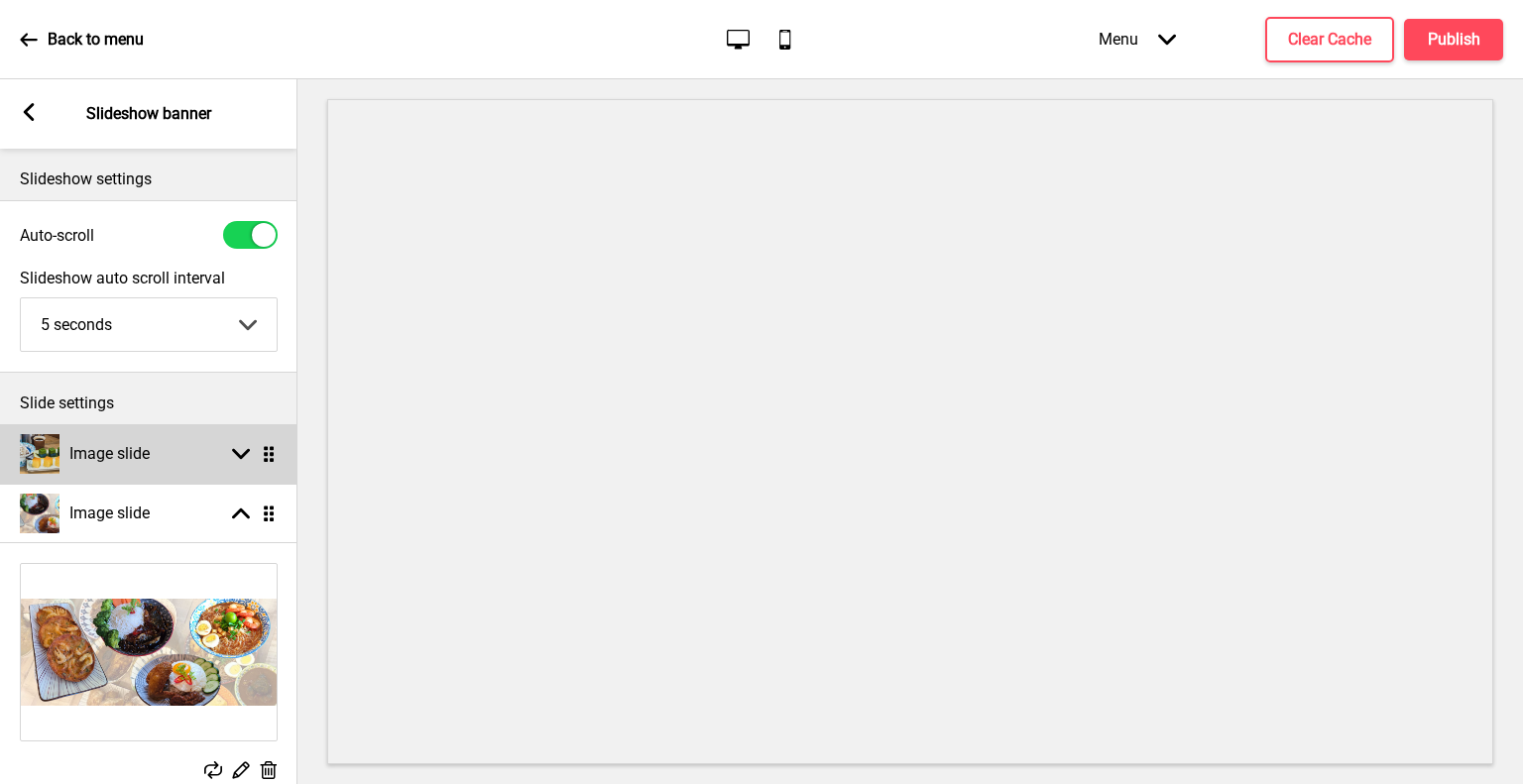 click on "Image slide" at bounding box center [109, 454] 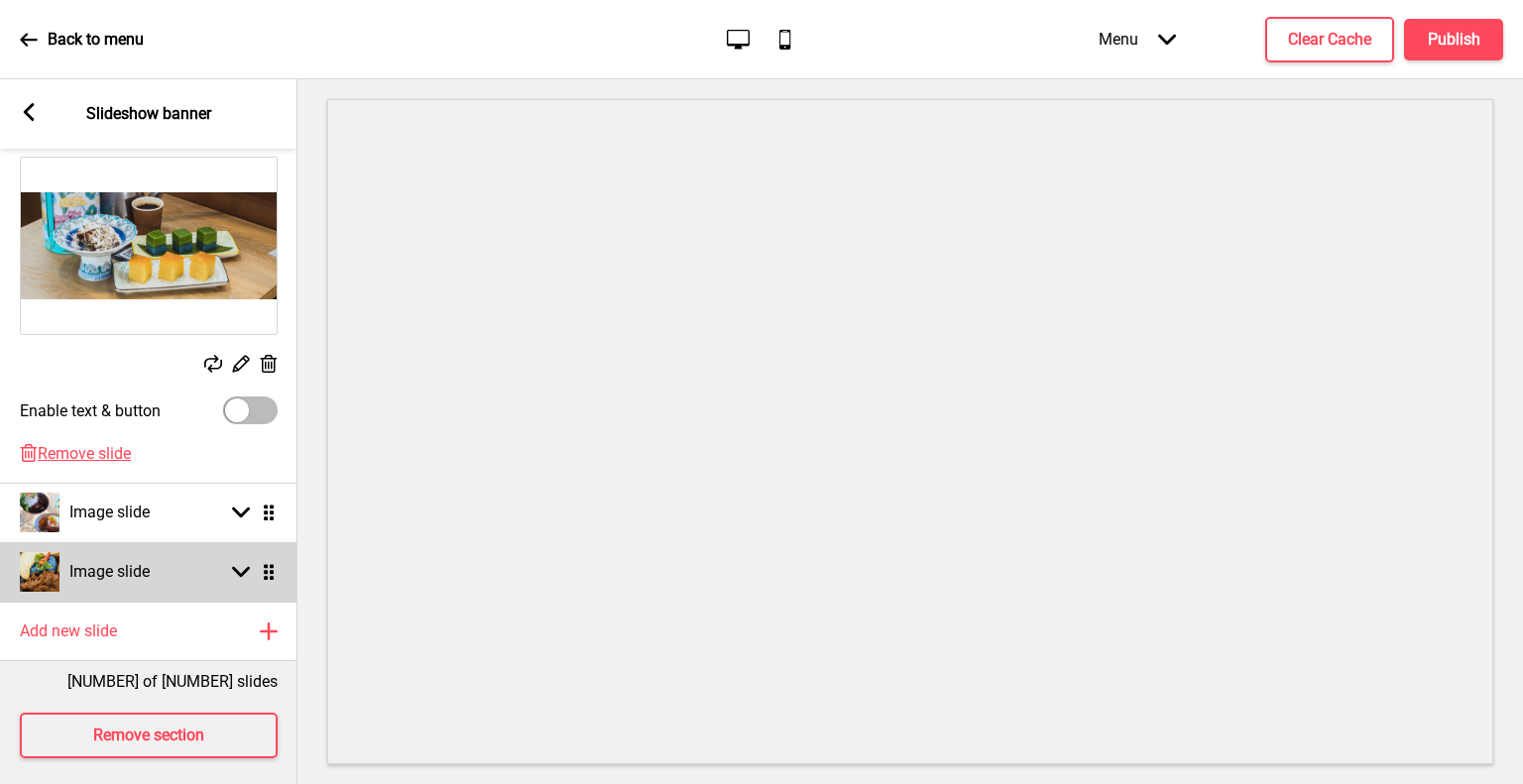 scroll, scrollTop: 374, scrollLeft: 0, axis: vertical 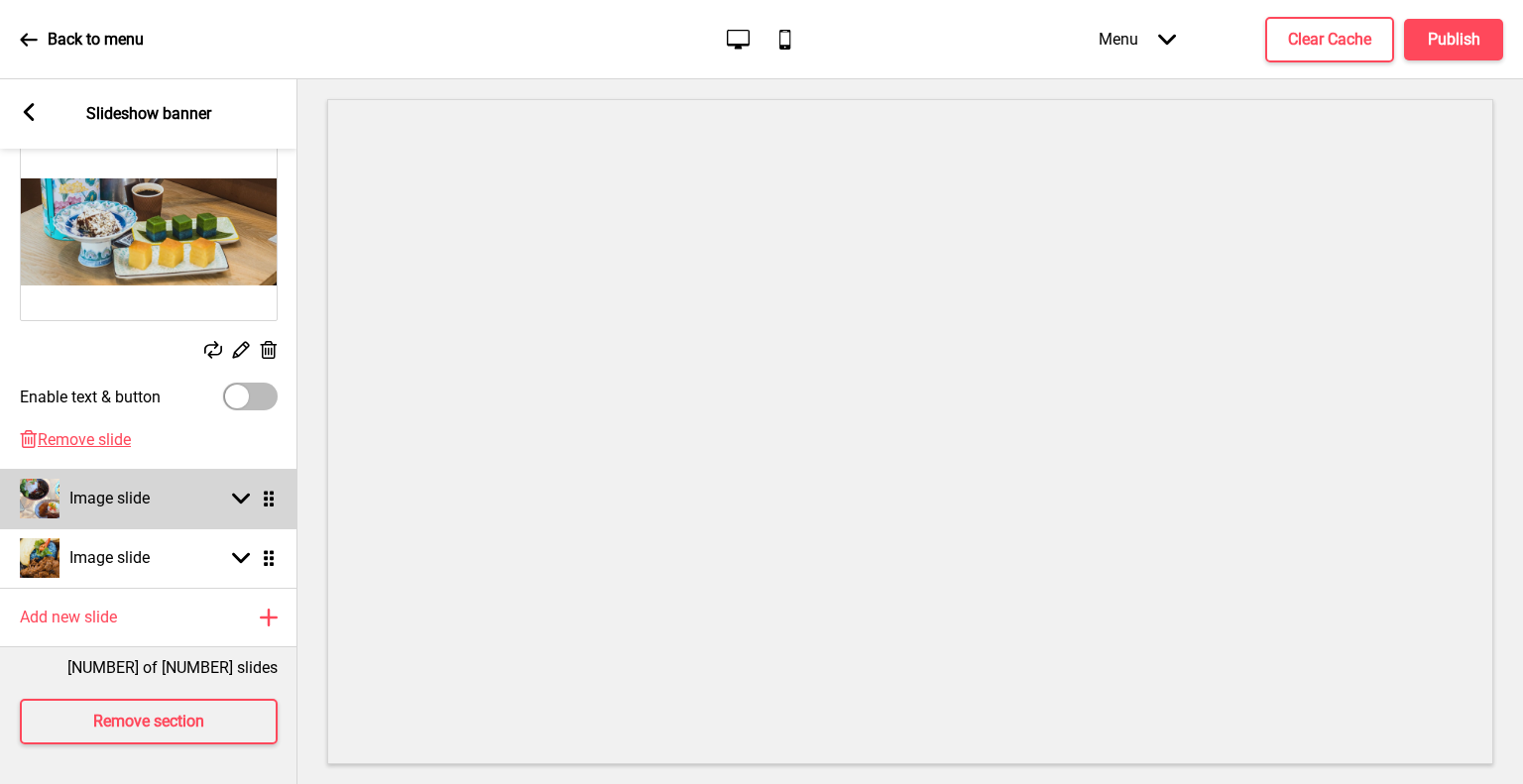click on "Image slide" at bounding box center (109, 499) 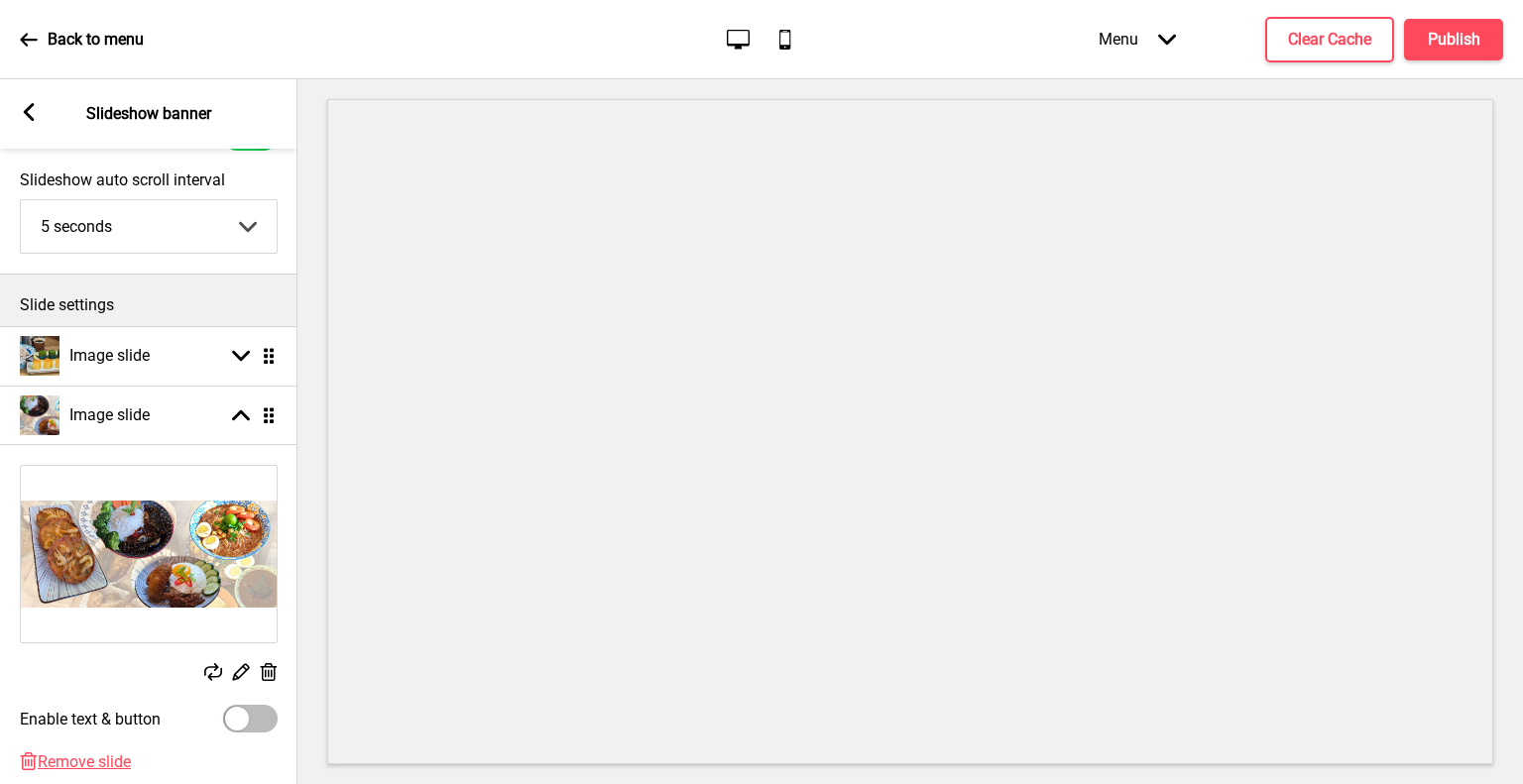 scroll, scrollTop: 73, scrollLeft: 0, axis: vertical 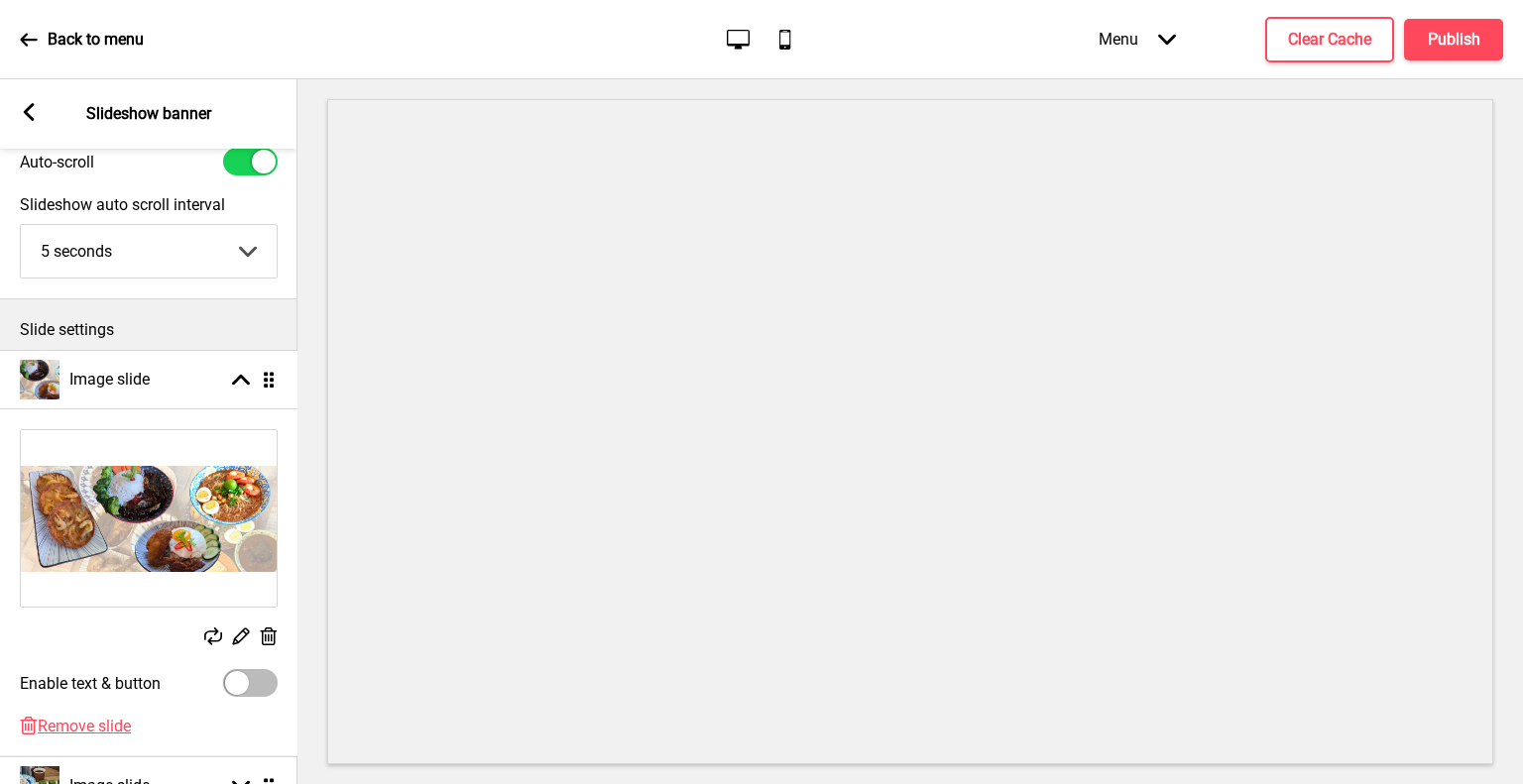 drag, startPoint x: 268, startPoint y: 443, endPoint x: 272, endPoint y: 384, distance: 59.135438 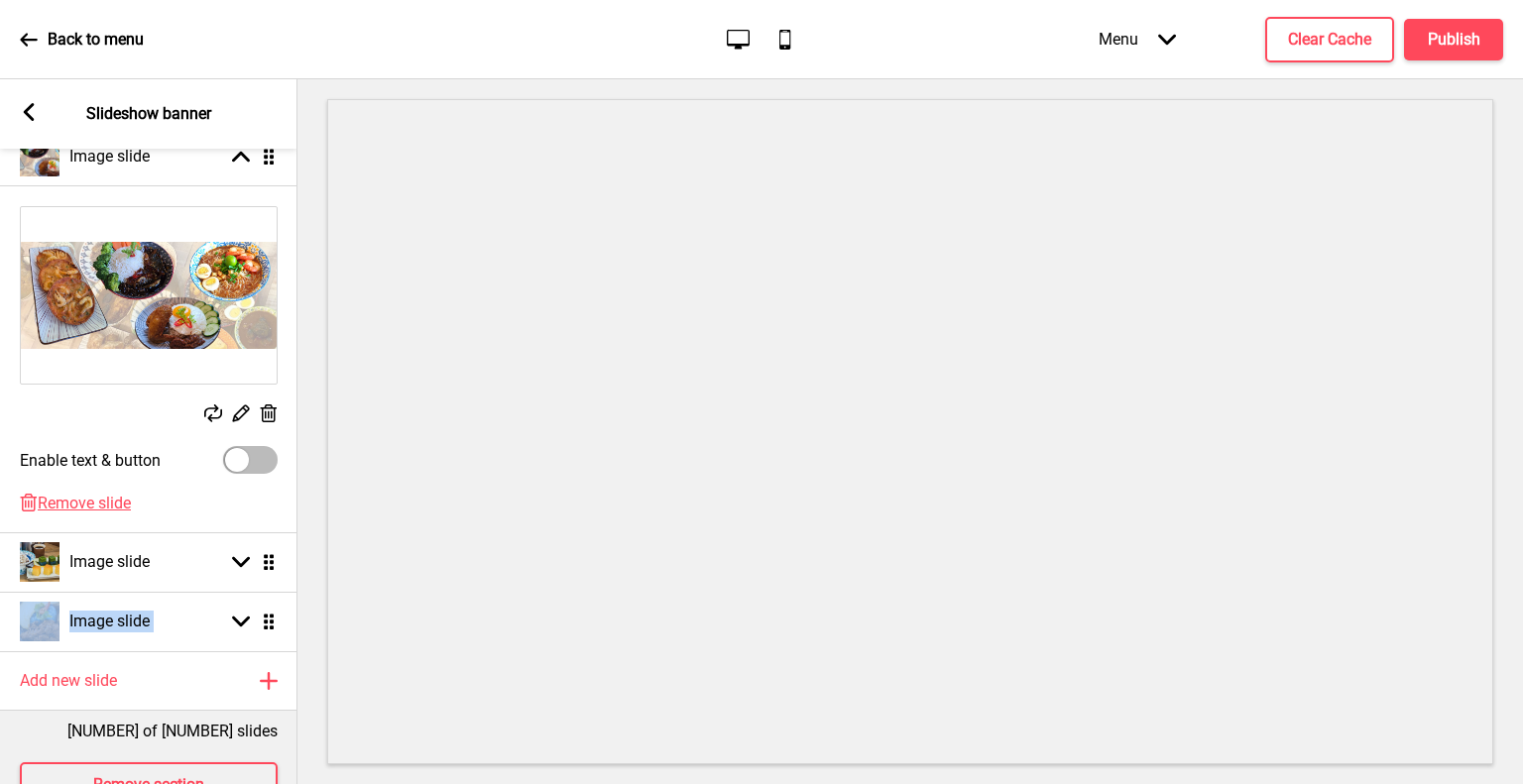 scroll, scrollTop: 374, scrollLeft: 0, axis: vertical 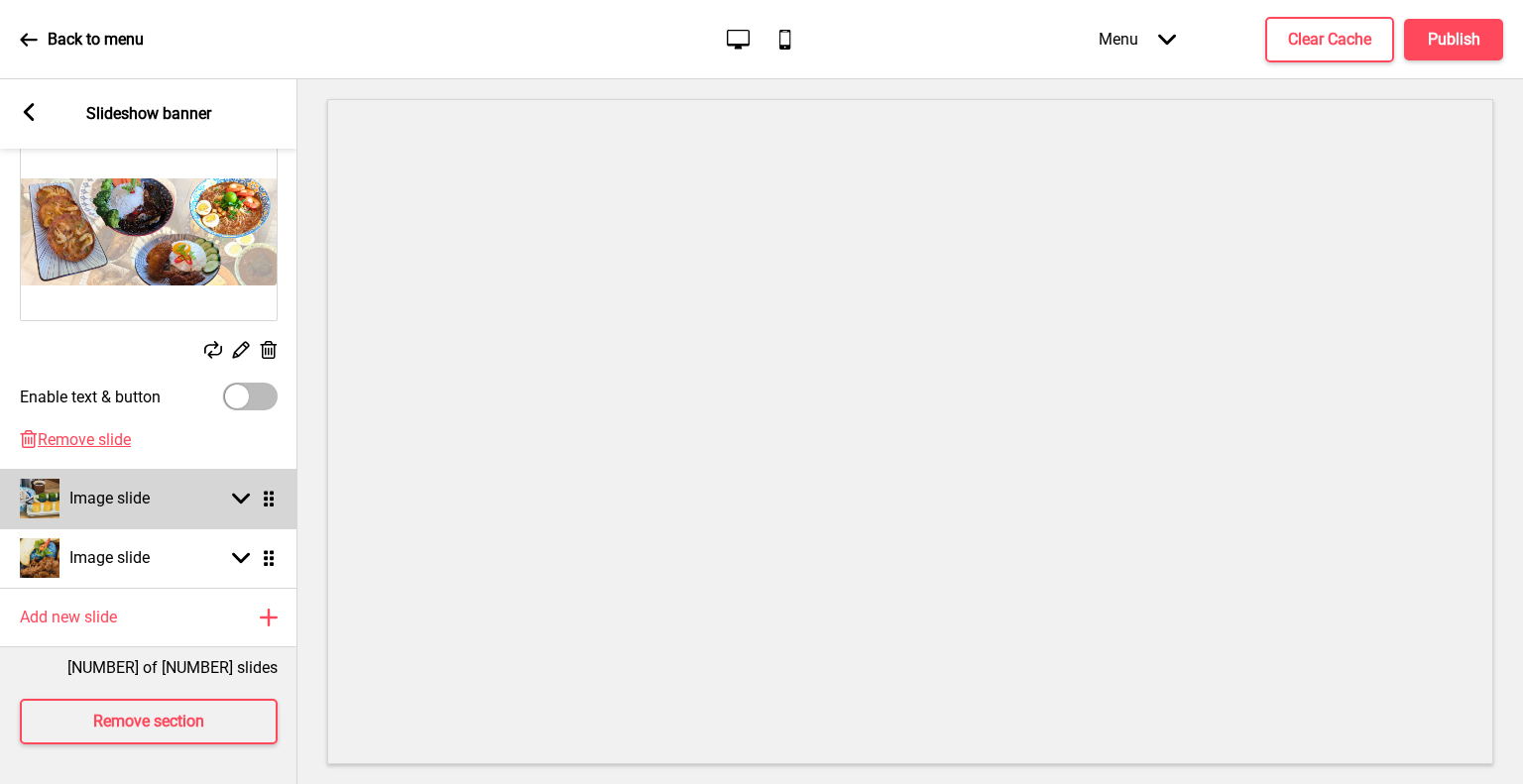 click on "Image slide" at bounding box center (109, 499) 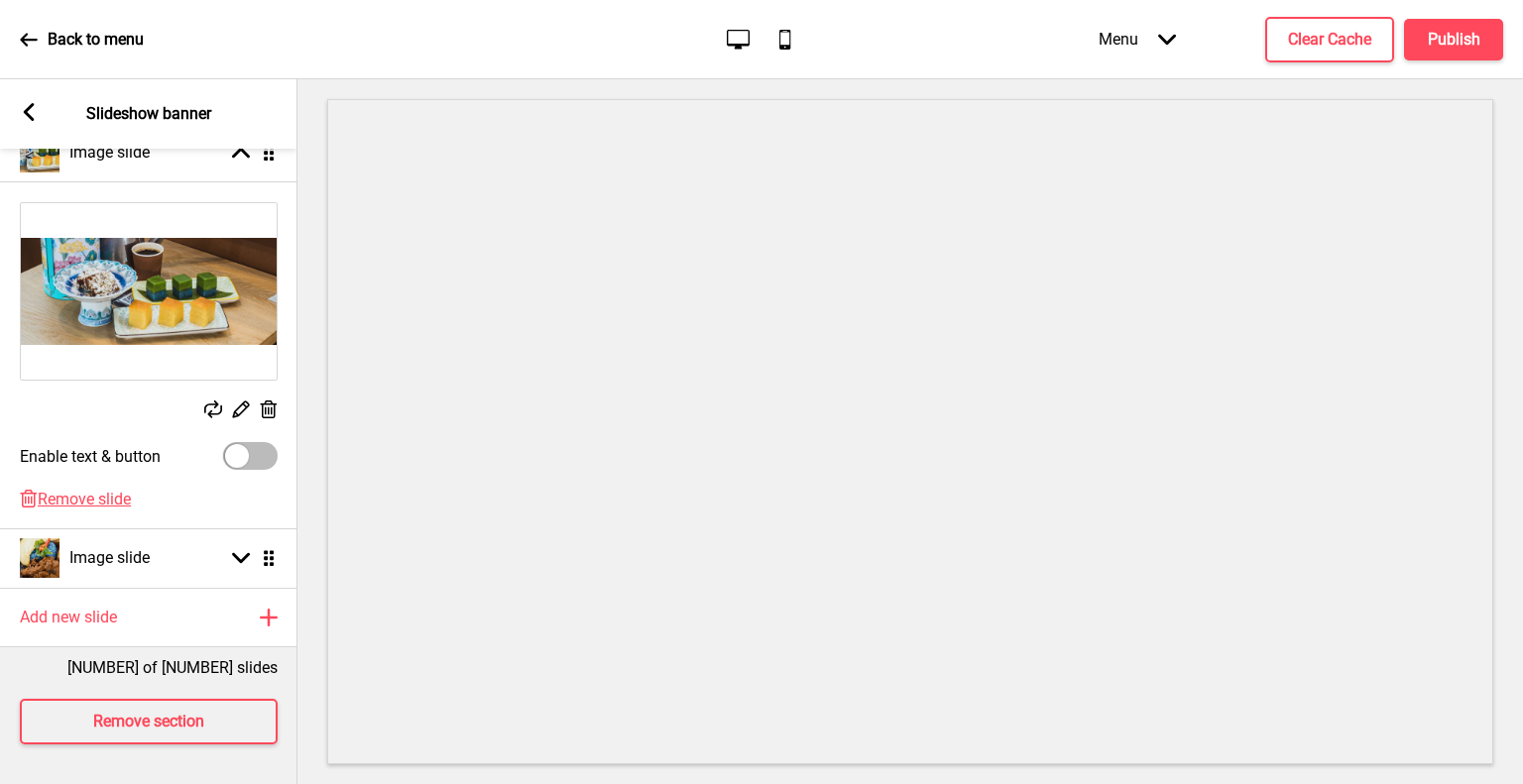 scroll, scrollTop: 374, scrollLeft: 0, axis: vertical 